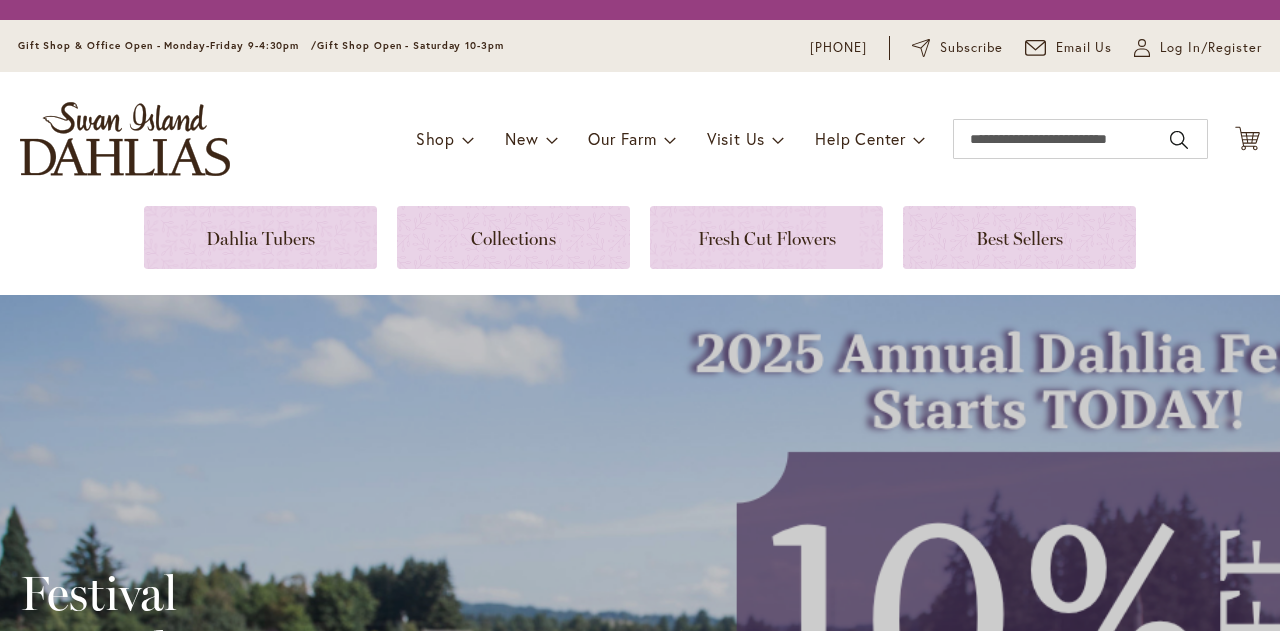 scroll, scrollTop: 0, scrollLeft: 0, axis: both 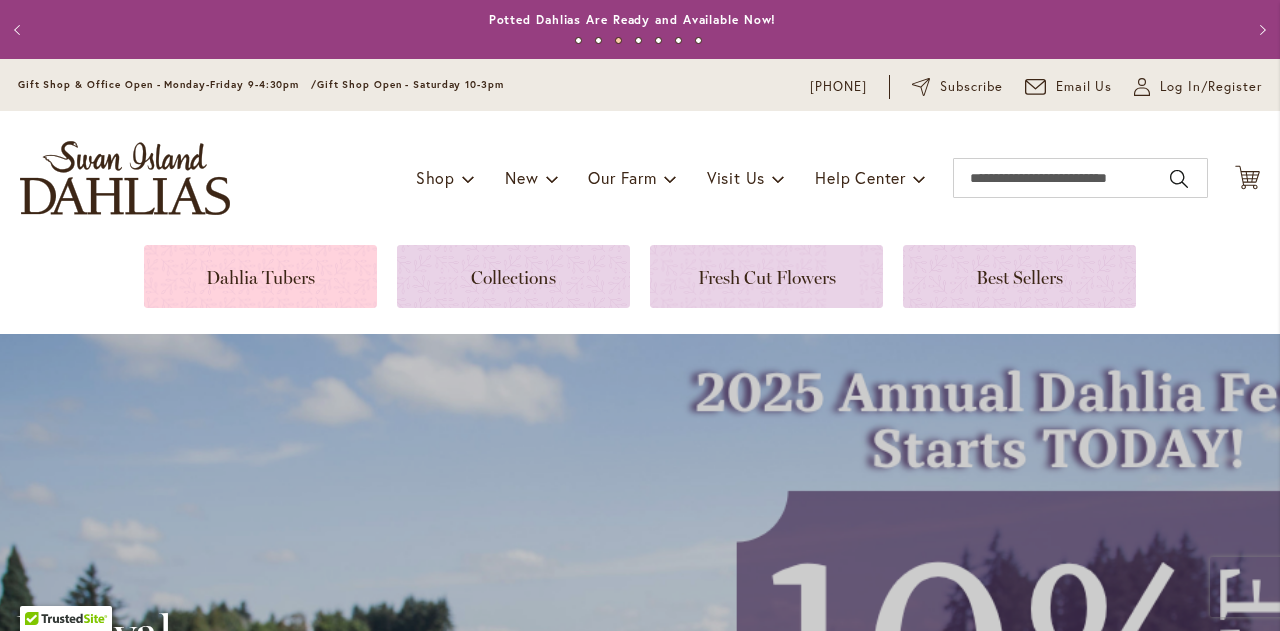 click at bounding box center (260, 276) 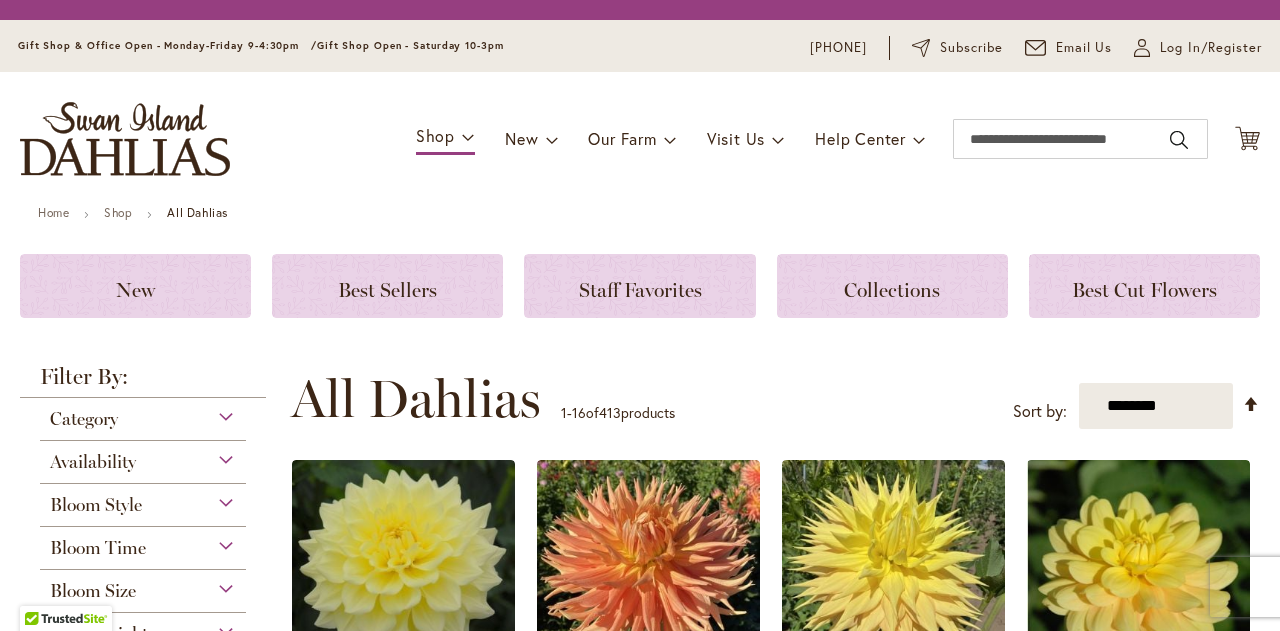 scroll, scrollTop: 0, scrollLeft: 0, axis: both 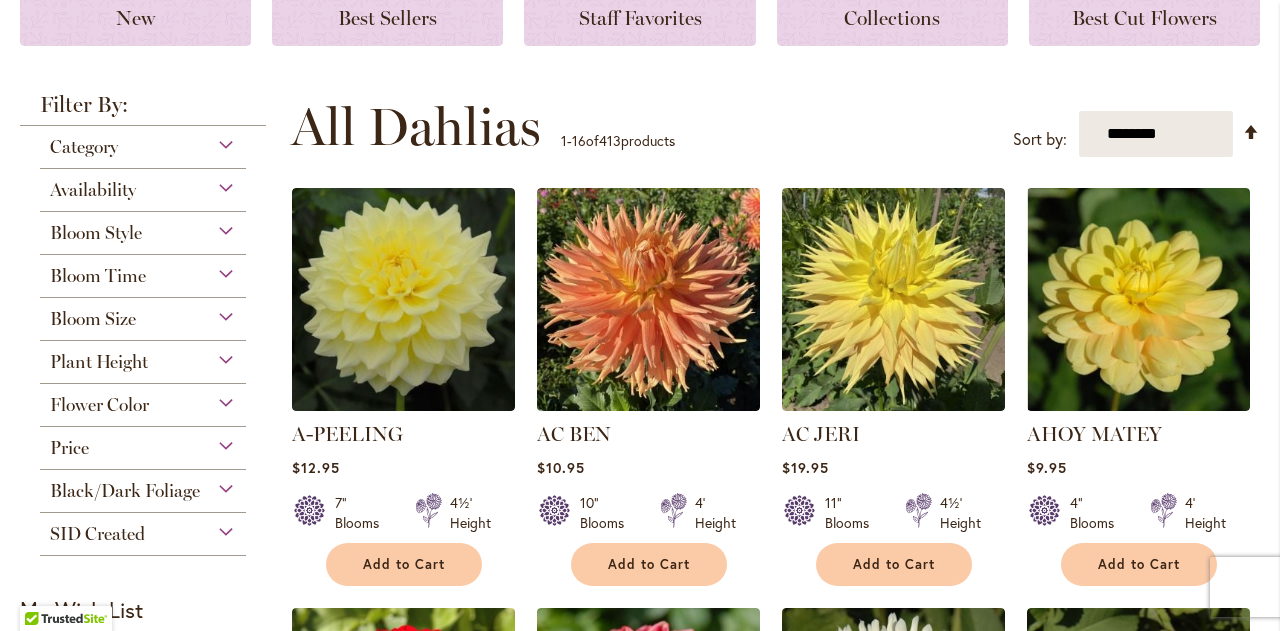 click on "Plant Height" at bounding box center [143, 357] 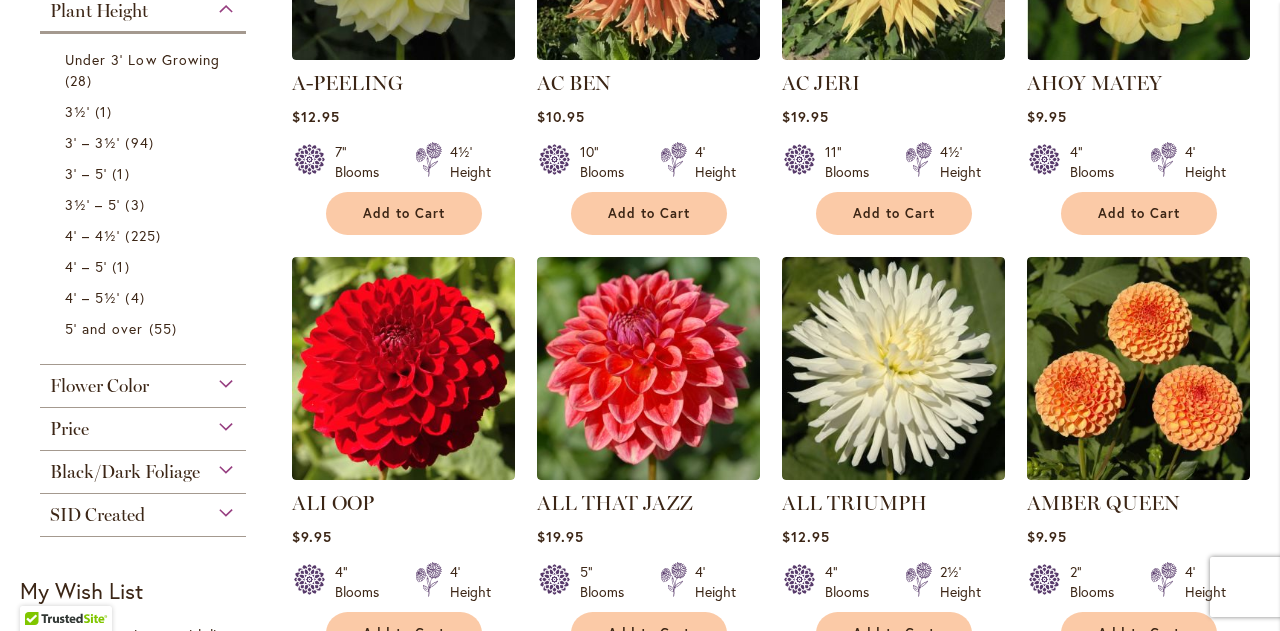 scroll, scrollTop: 660, scrollLeft: 0, axis: vertical 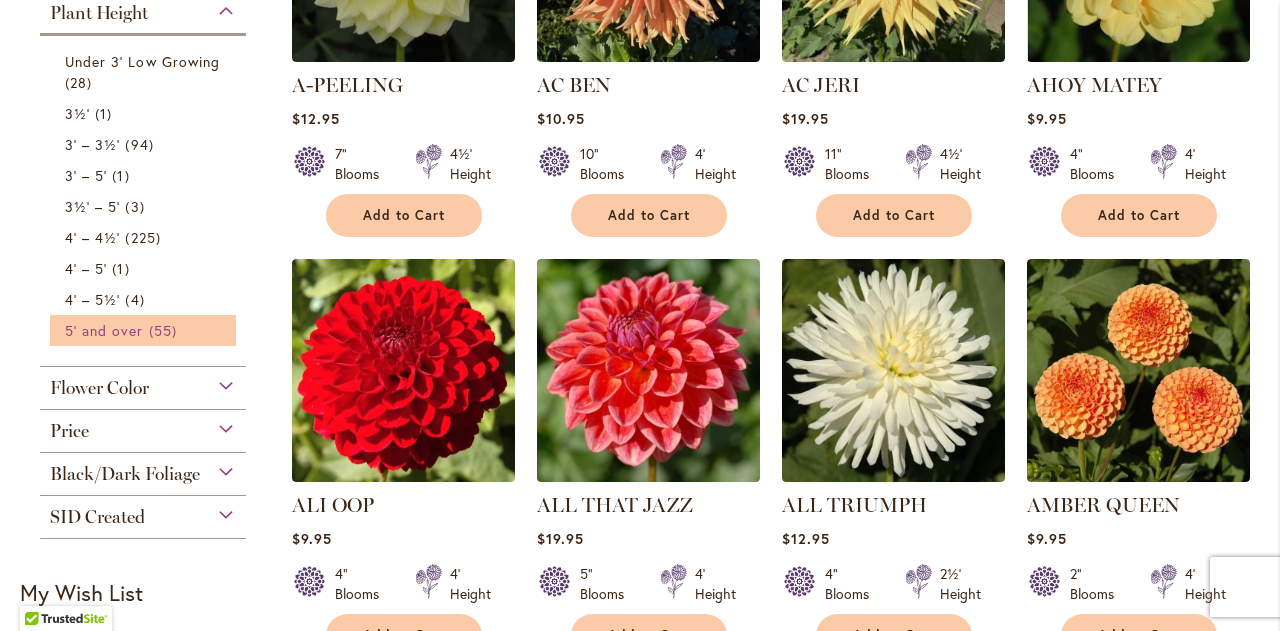 click on "5' and over" at bounding box center (104, 330) 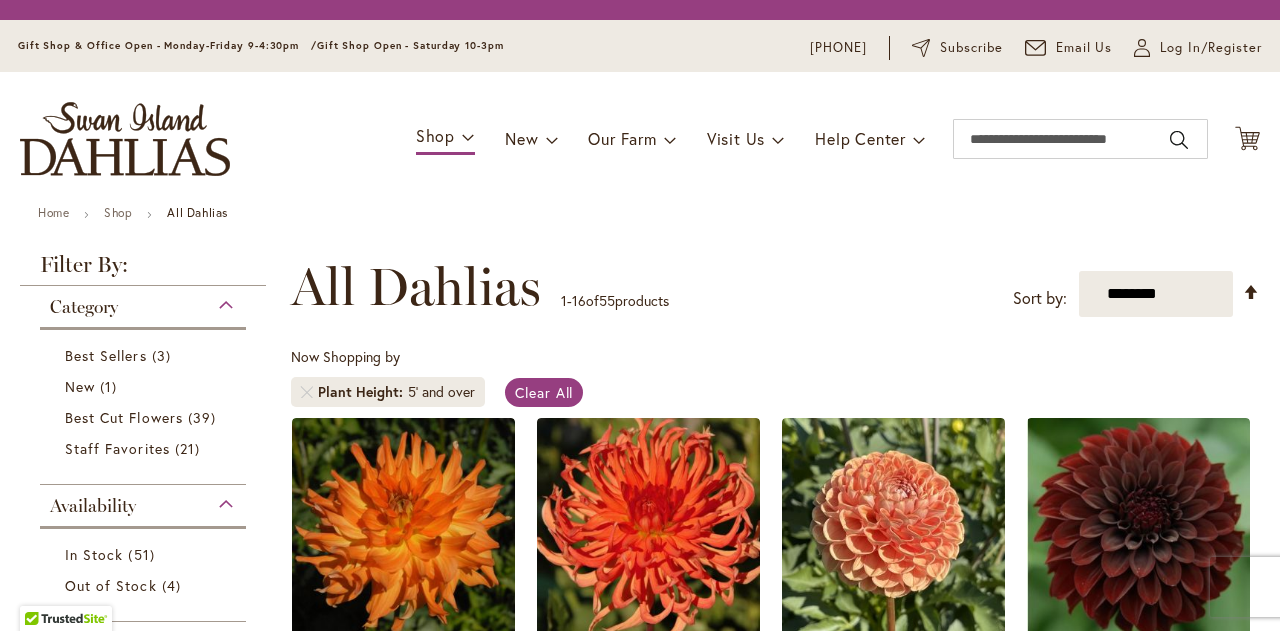 scroll, scrollTop: 0, scrollLeft: 0, axis: both 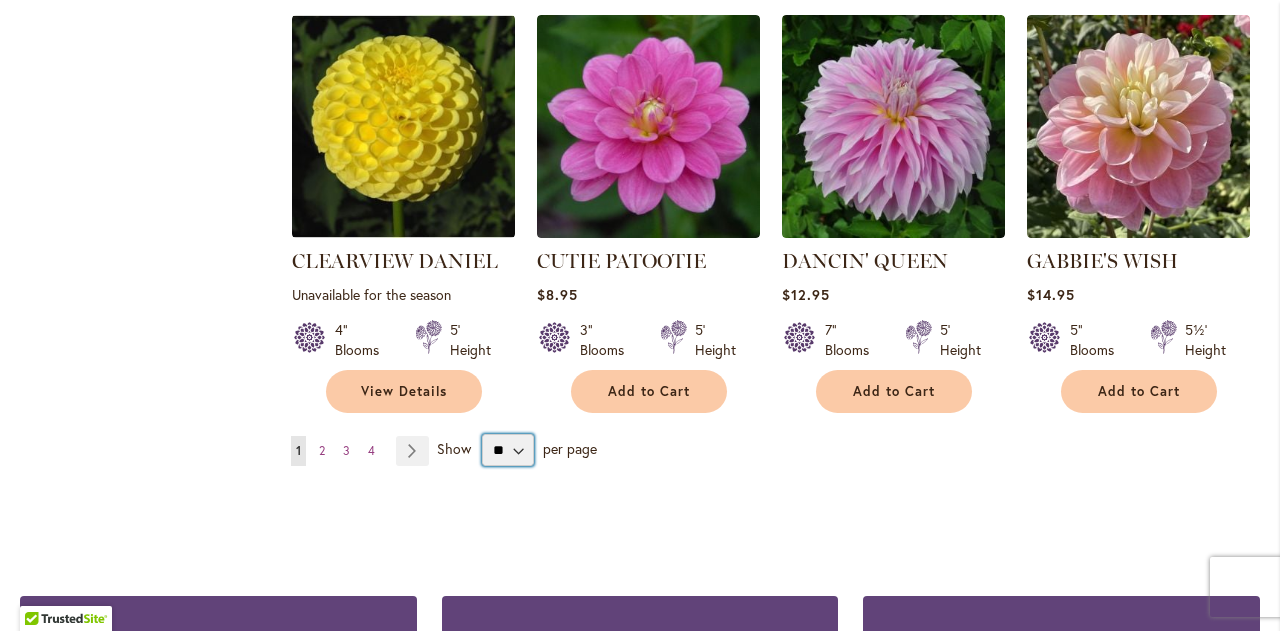 click on "**
**
**
**" at bounding box center [508, 450] 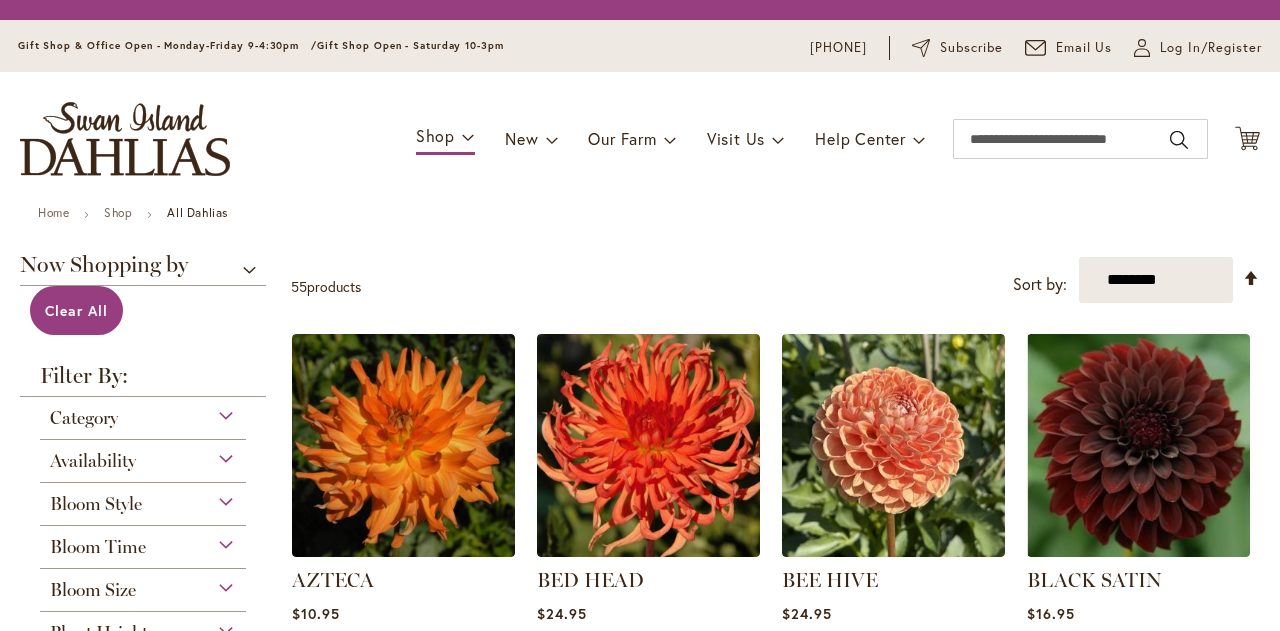 scroll, scrollTop: 0, scrollLeft: 0, axis: both 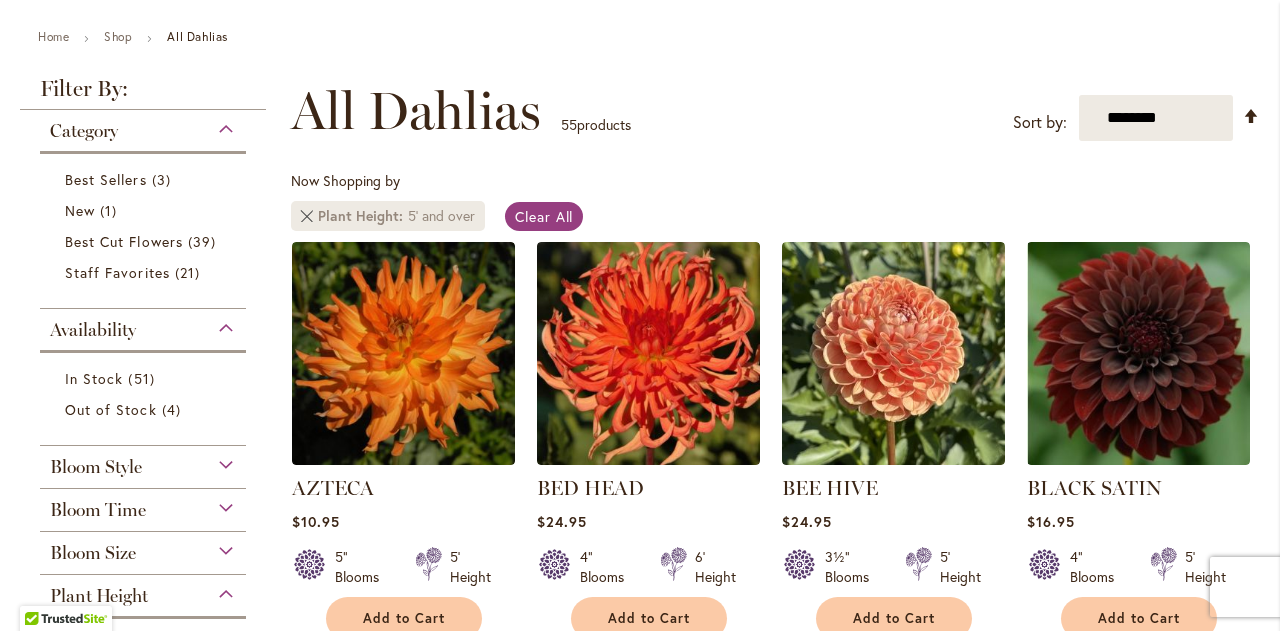 click at bounding box center [307, 216] 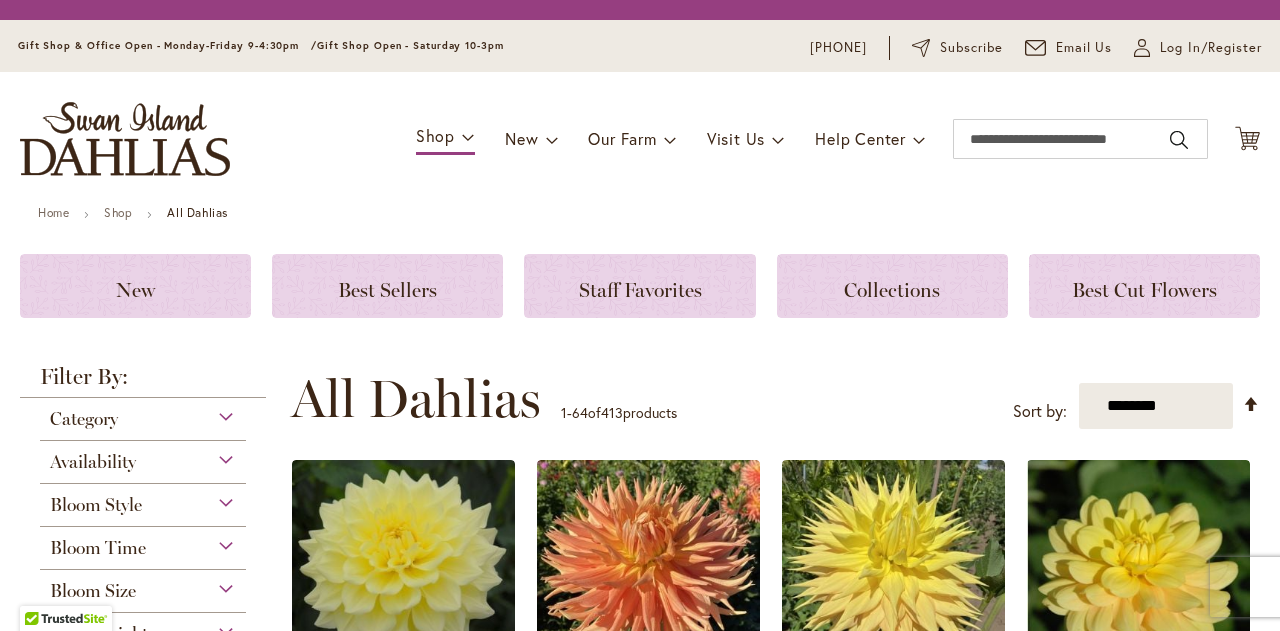 scroll, scrollTop: 0, scrollLeft: 0, axis: both 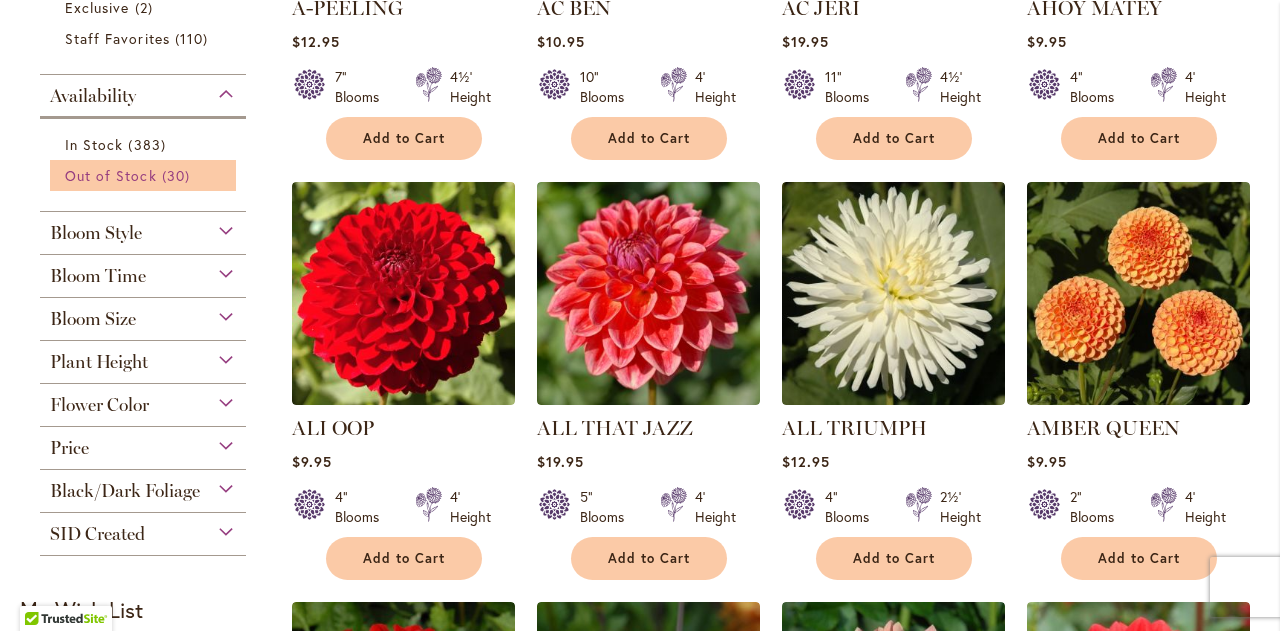 click on "30
items" at bounding box center (178, 175) 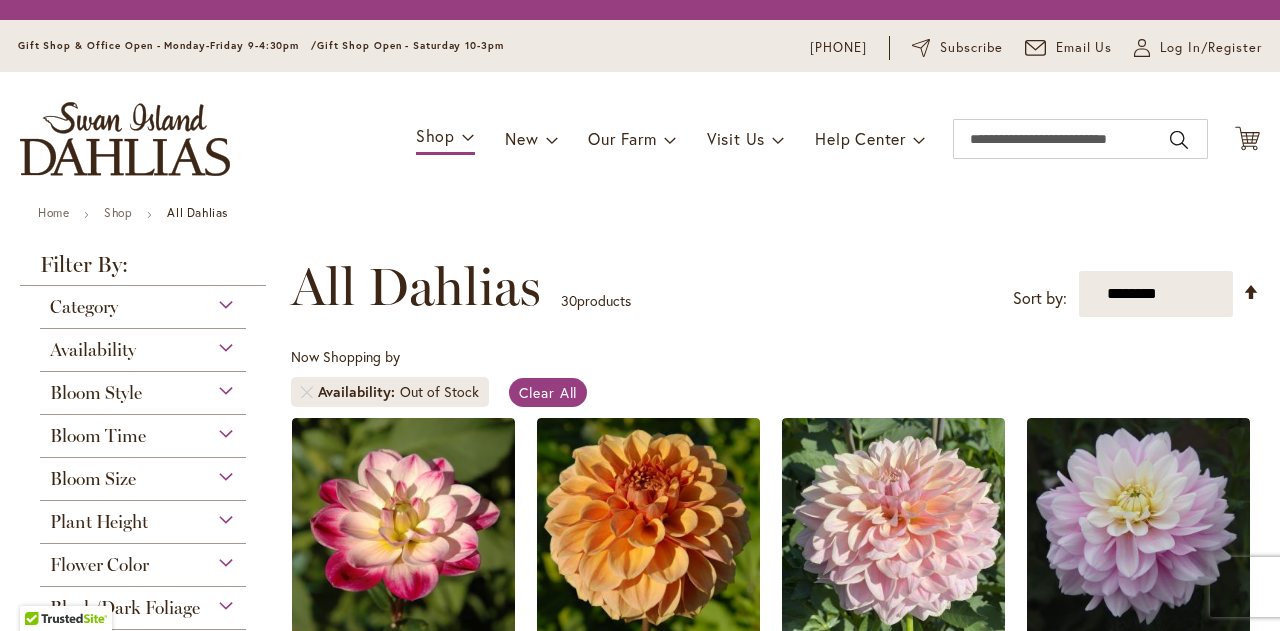scroll, scrollTop: 0, scrollLeft: 0, axis: both 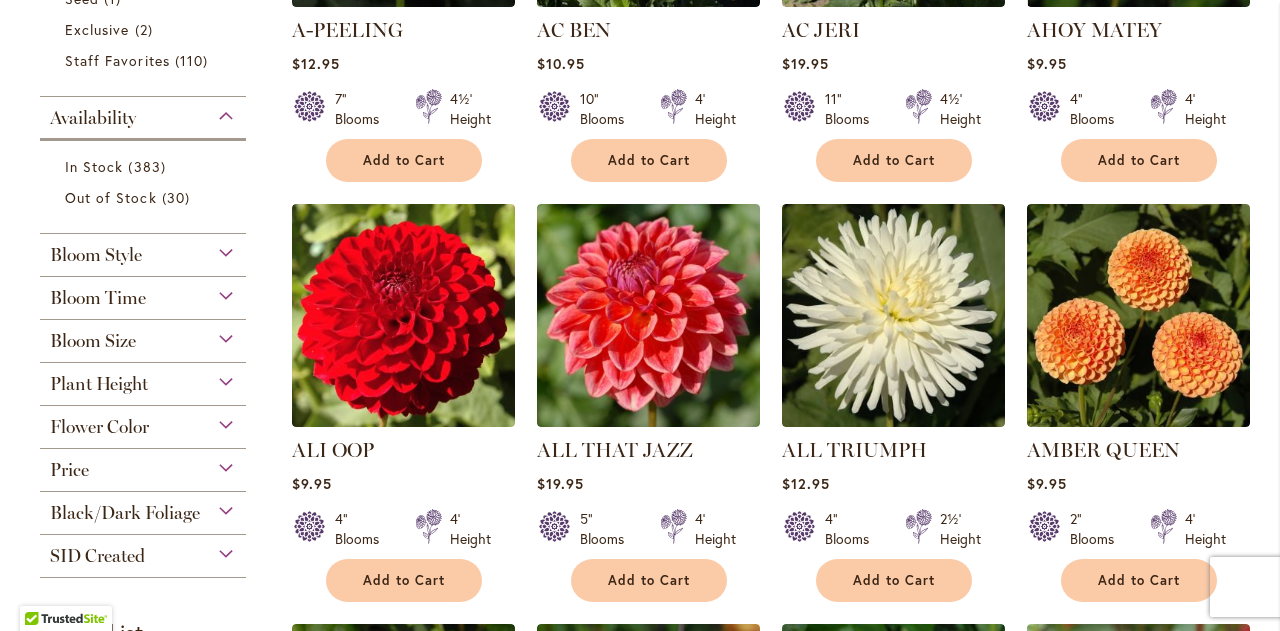 click on "Availability" at bounding box center [143, 113] 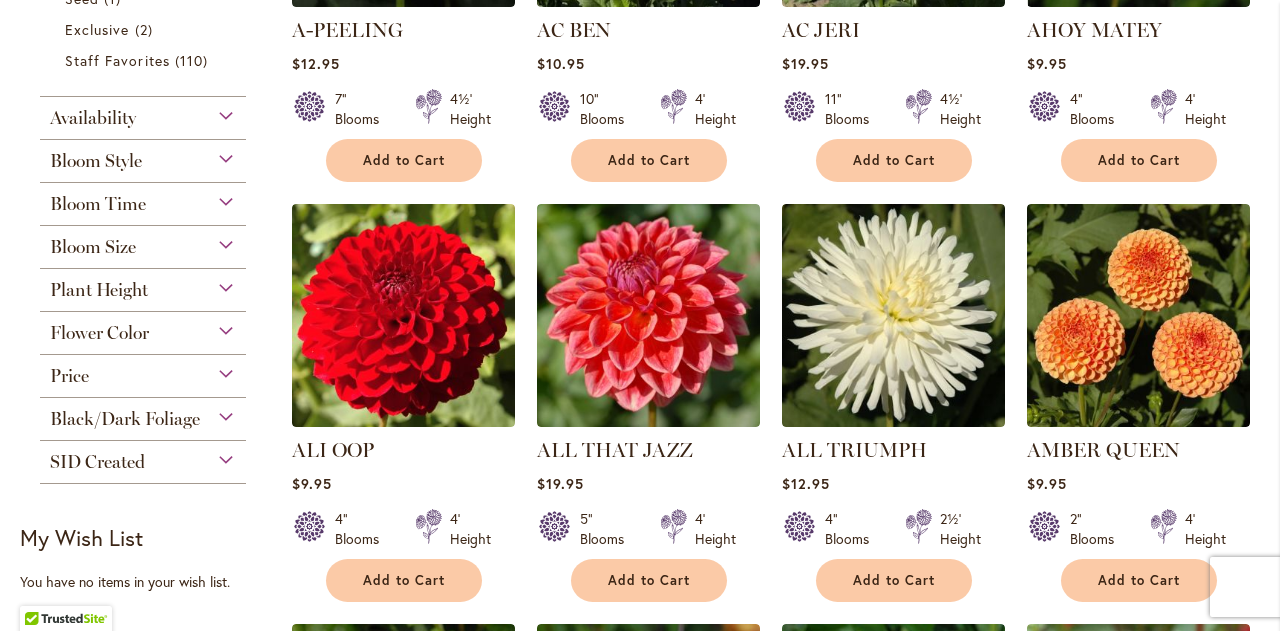 click on "Bloom Size" at bounding box center (143, 242) 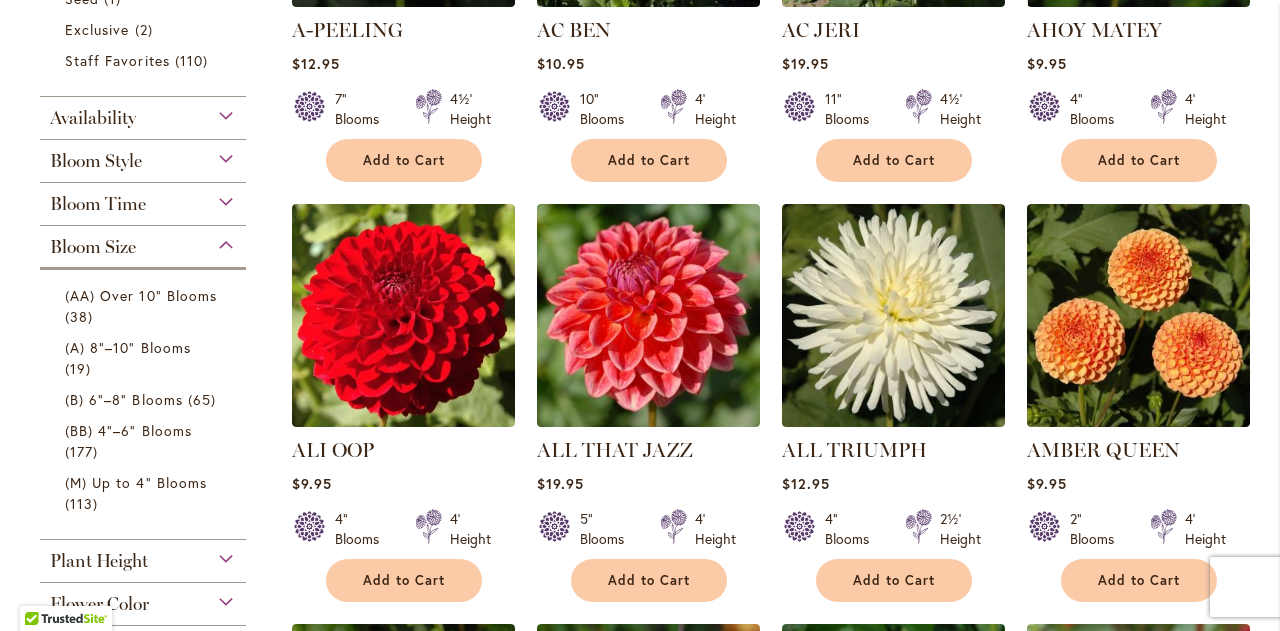 click on "Bloom Size" at bounding box center [143, 242] 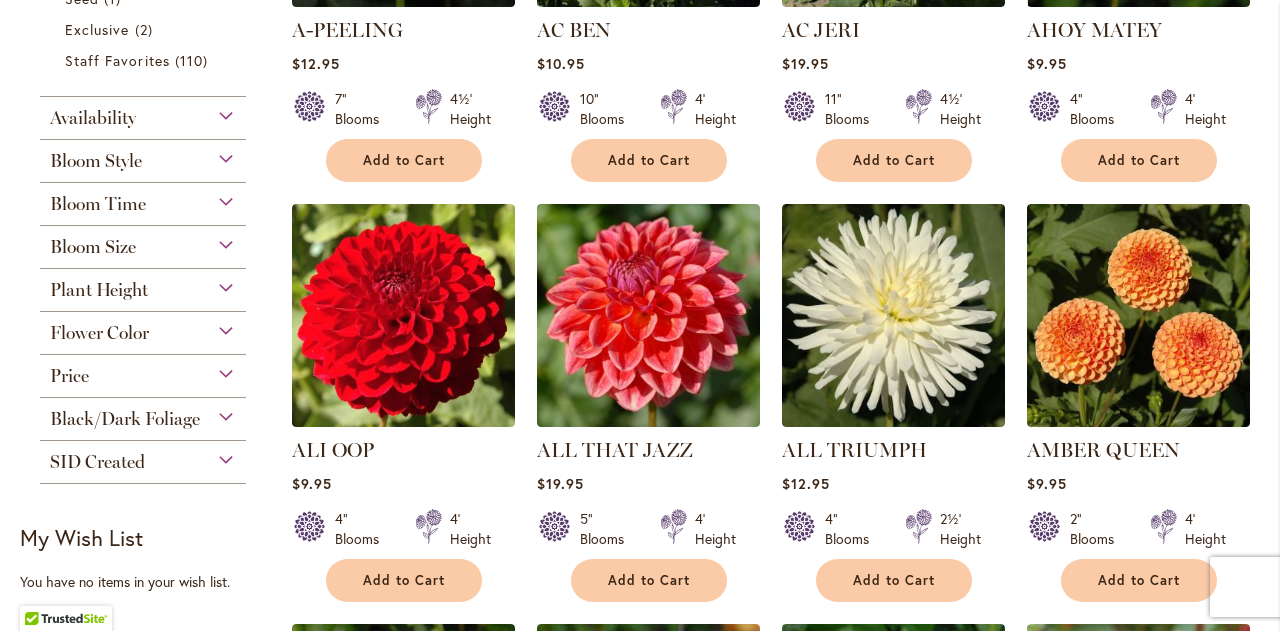 click on "Plant Height" at bounding box center [143, 285] 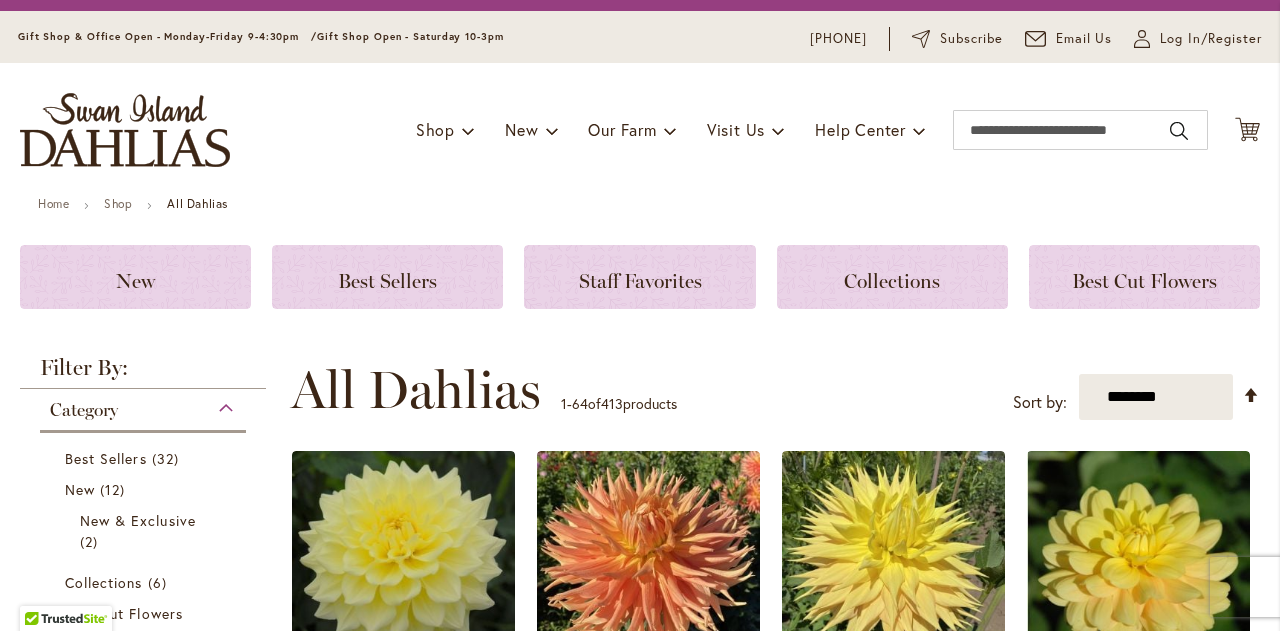 scroll, scrollTop: 90, scrollLeft: 0, axis: vertical 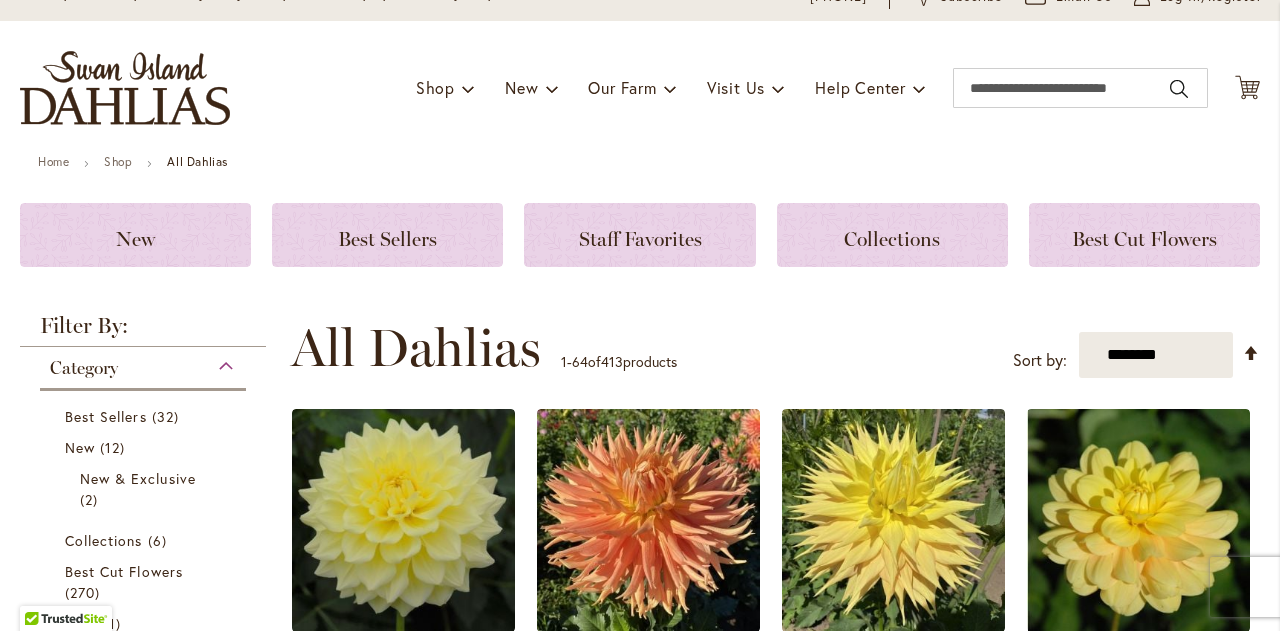 click on "Category" at bounding box center [143, 363] 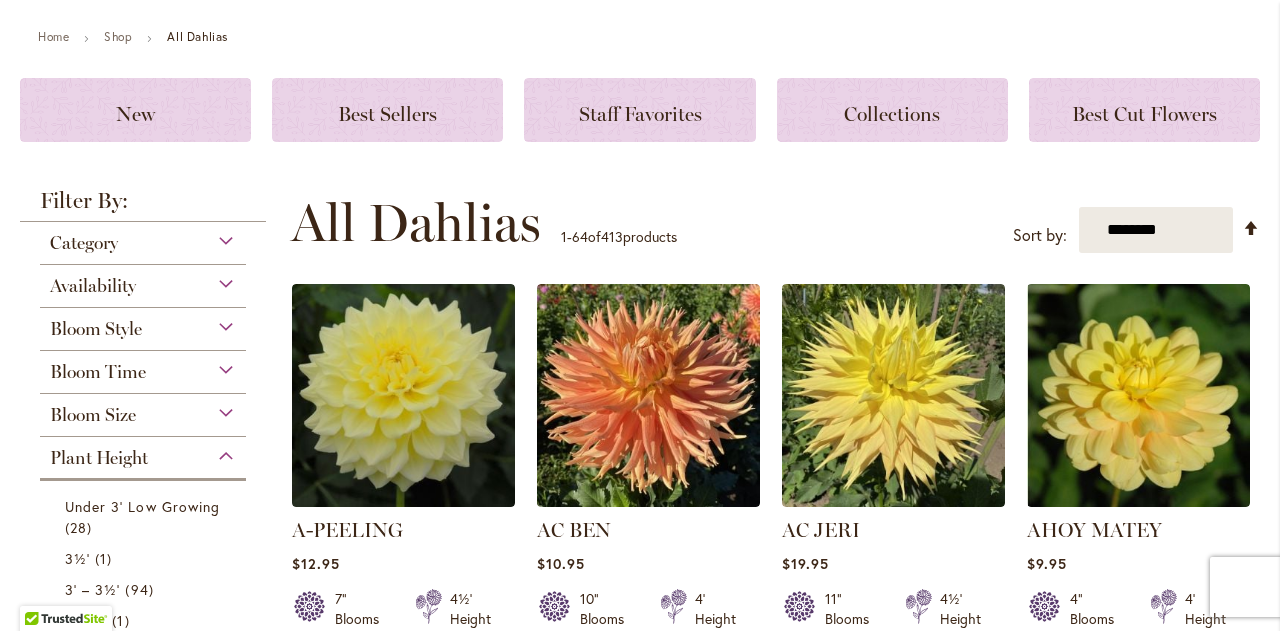 scroll, scrollTop: 275, scrollLeft: 0, axis: vertical 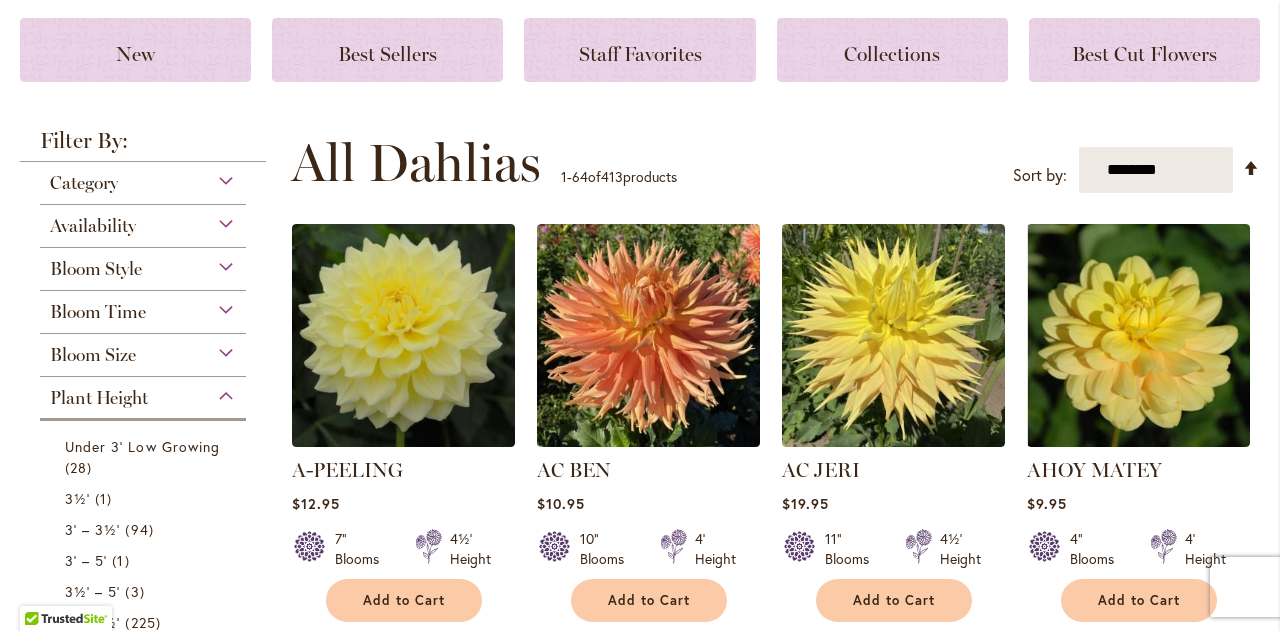 click on "Plant Height" at bounding box center [143, 393] 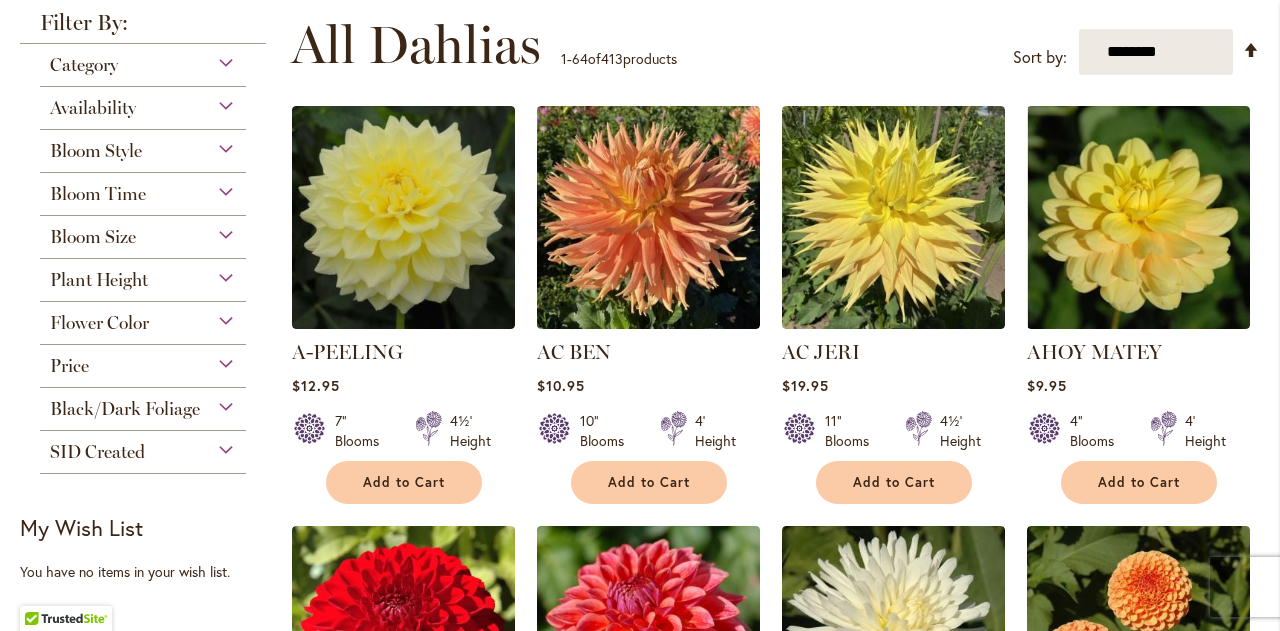 scroll, scrollTop: 396, scrollLeft: 0, axis: vertical 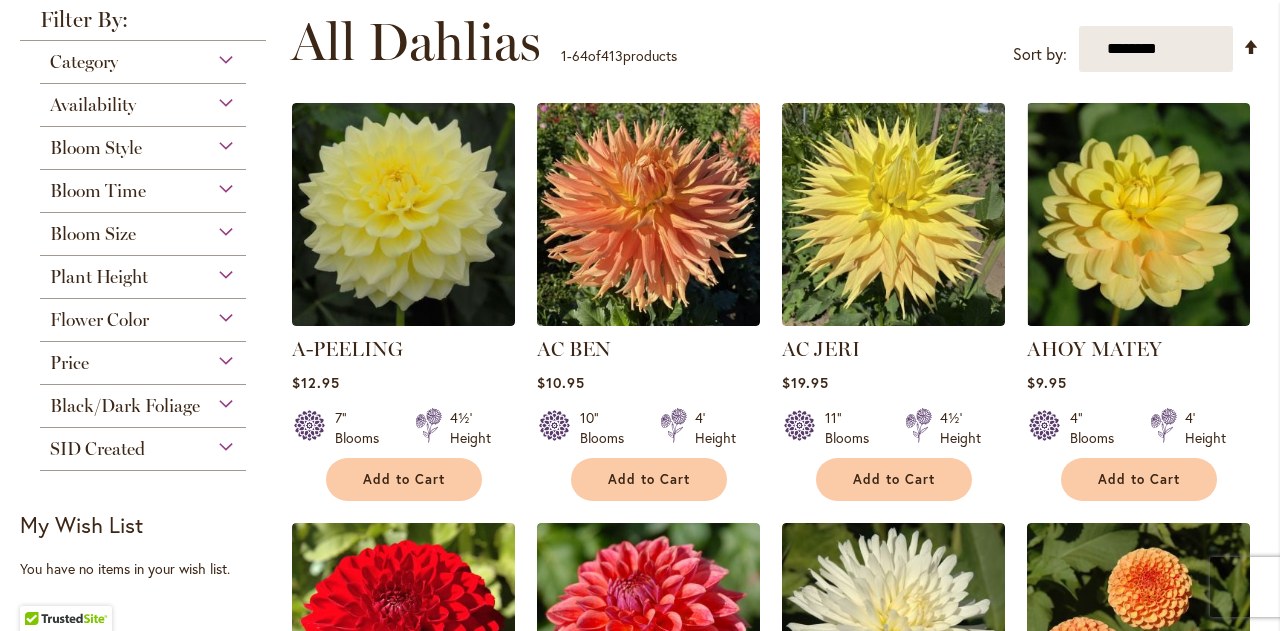 click on "Flower Color" at bounding box center (143, 315) 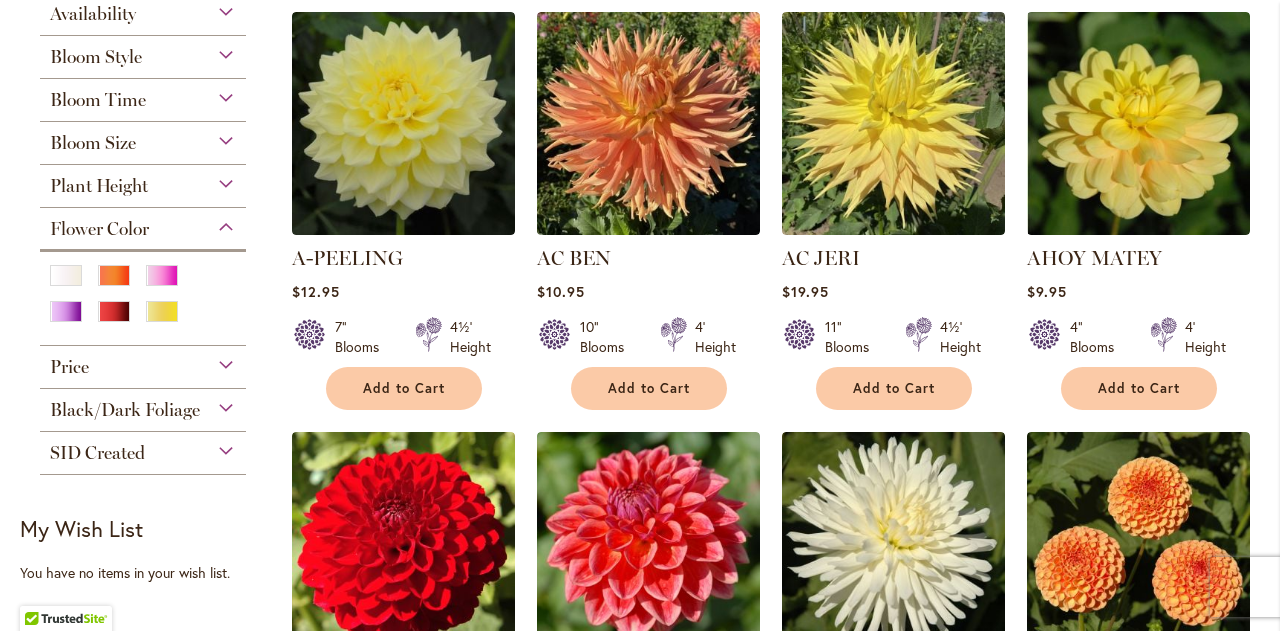 scroll, scrollTop: 488, scrollLeft: 0, axis: vertical 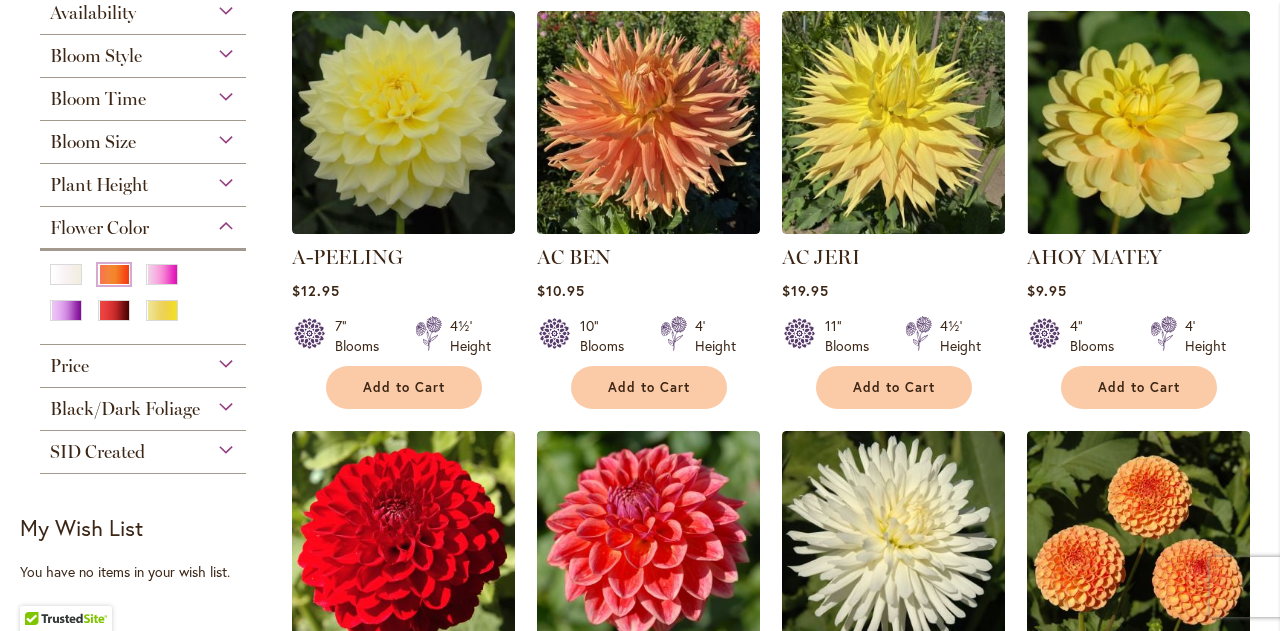 click at bounding box center [114, 274] 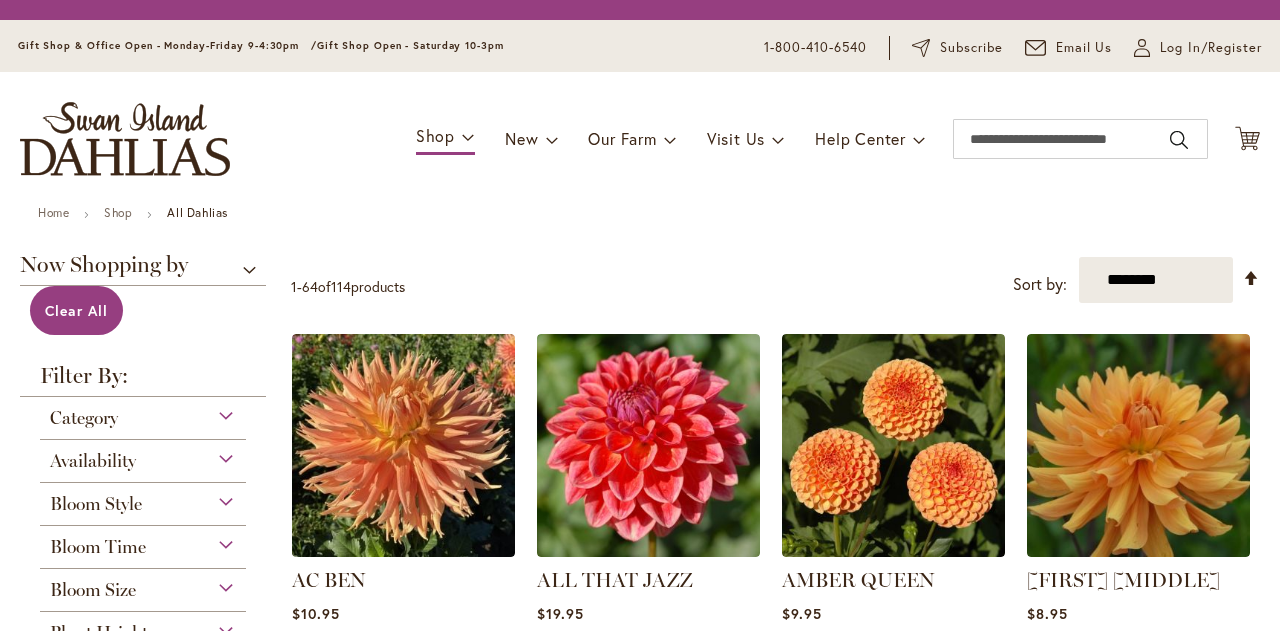 scroll, scrollTop: 0, scrollLeft: 0, axis: both 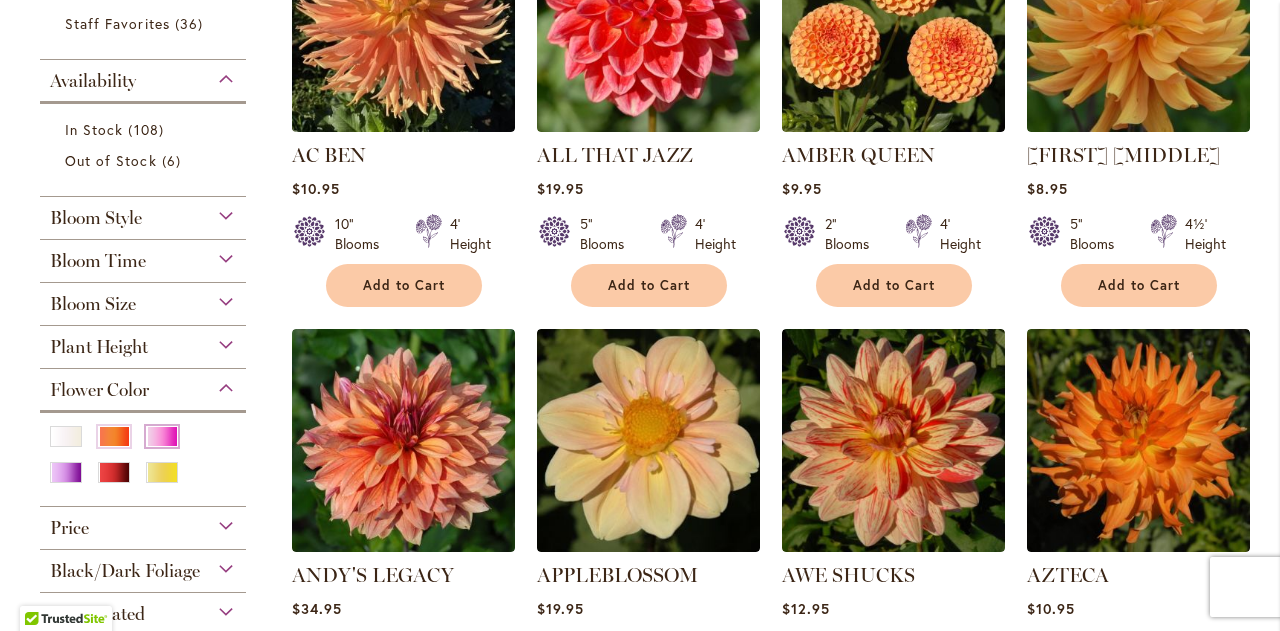 click at bounding box center [162, 436] 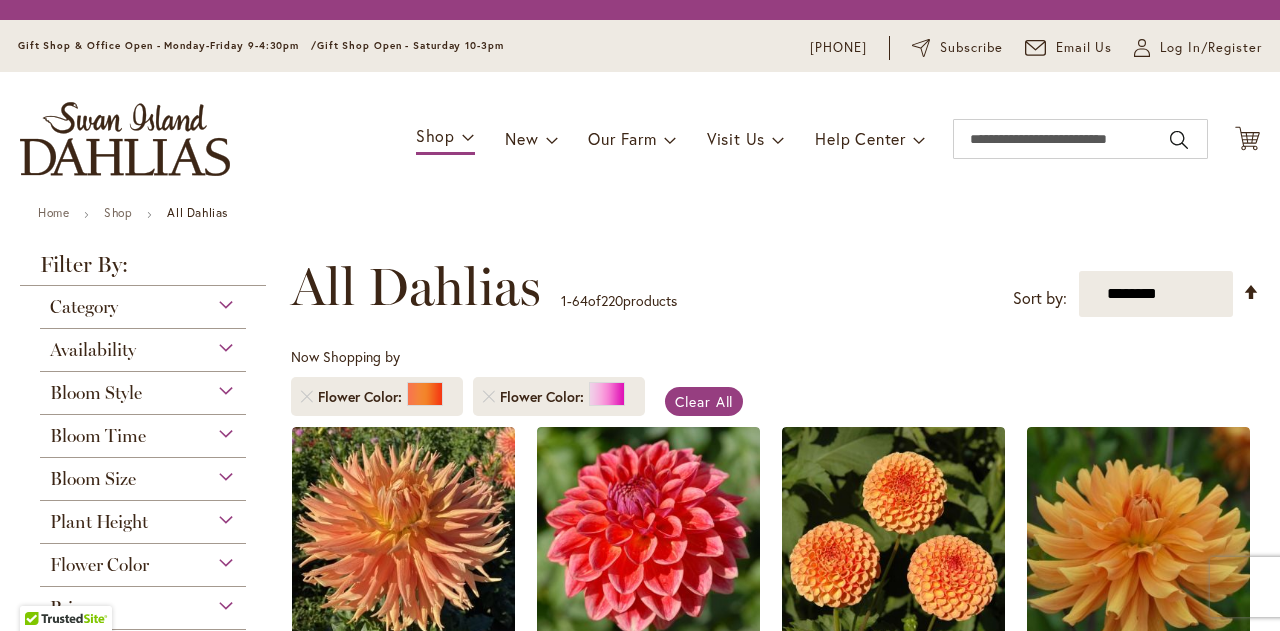 scroll, scrollTop: 0, scrollLeft: 0, axis: both 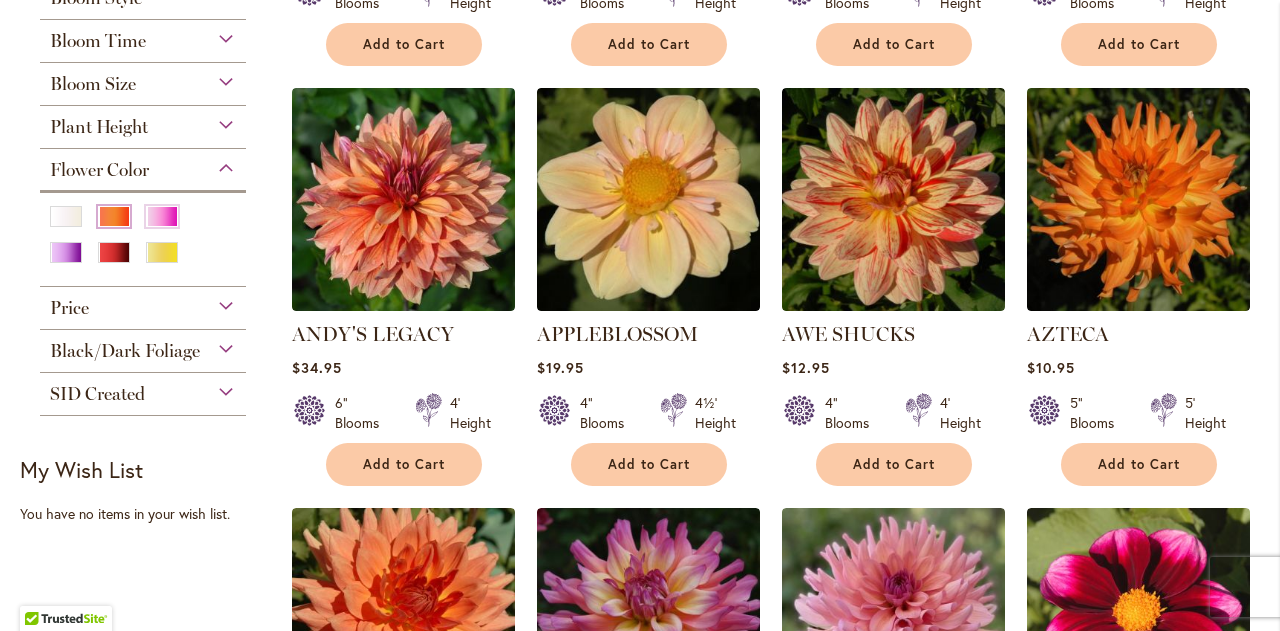 click at bounding box center (114, 216) 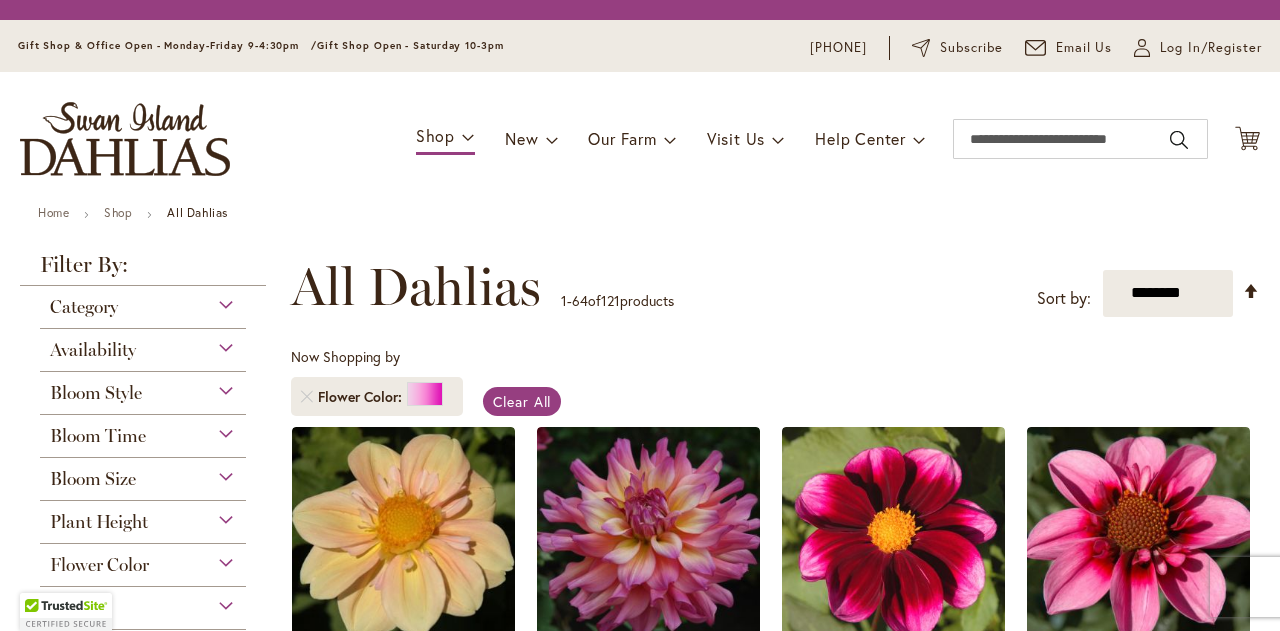 scroll, scrollTop: 0, scrollLeft: 0, axis: both 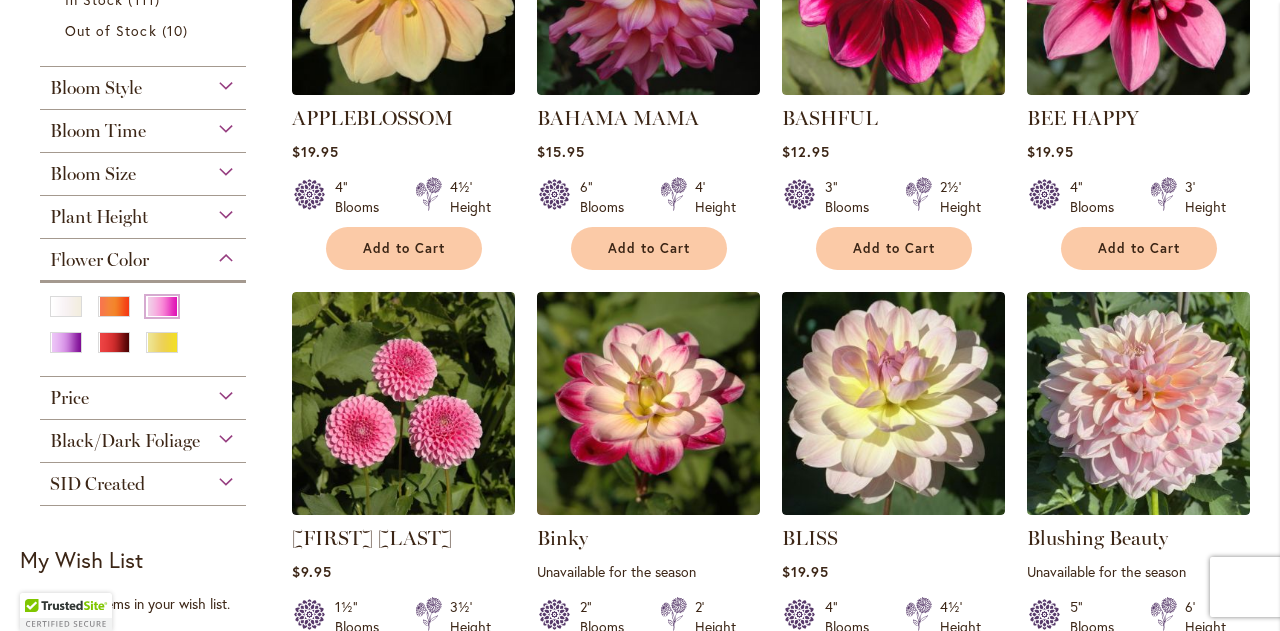 click at bounding box center (162, 306) 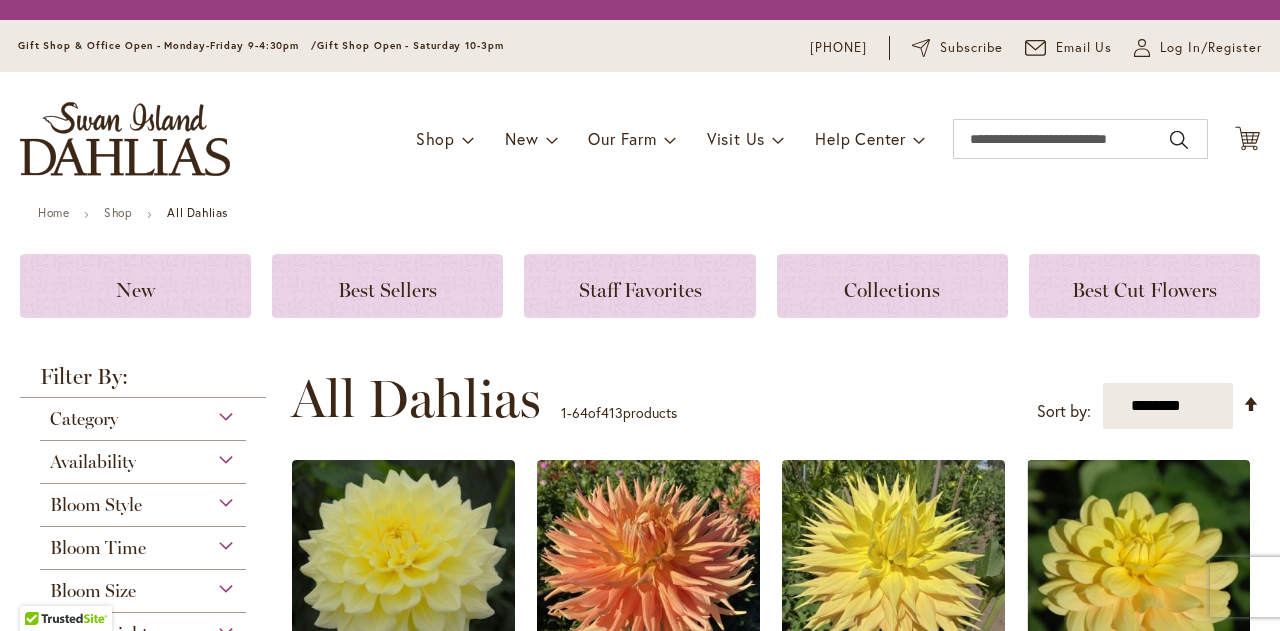 scroll, scrollTop: 0, scrollLeft: 0, axis: both 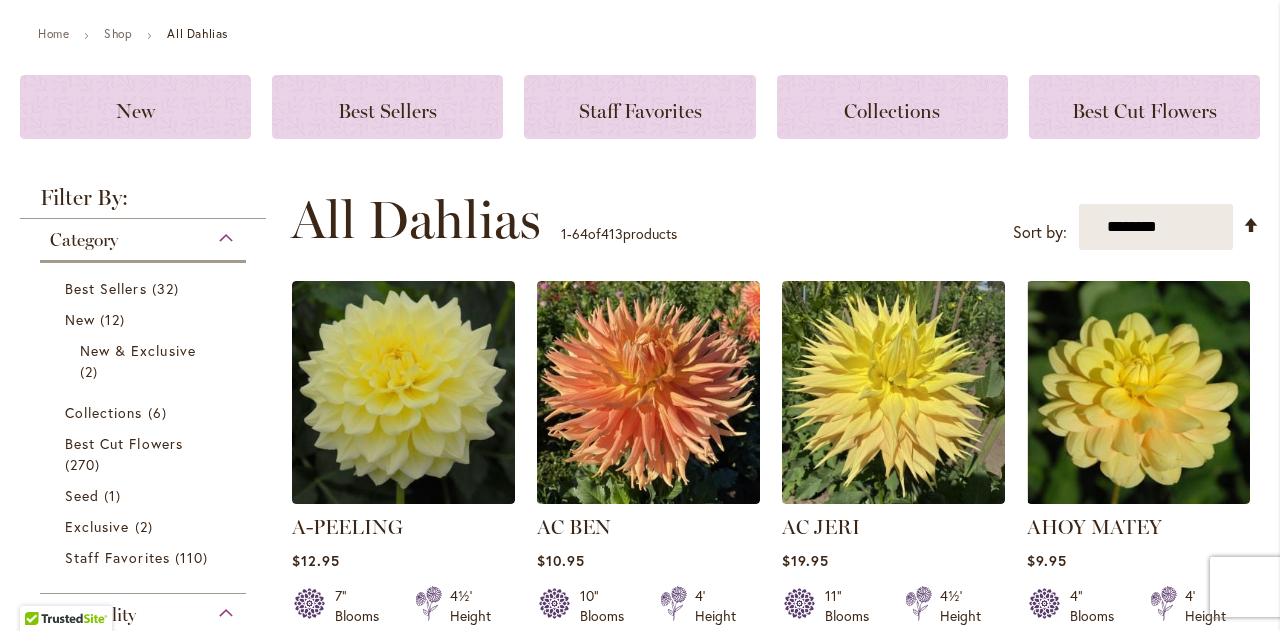 click on "Category
Best Sellers
32
items
New
12
items
New & Exclusive
2
items" at bounding box center (143, 406) 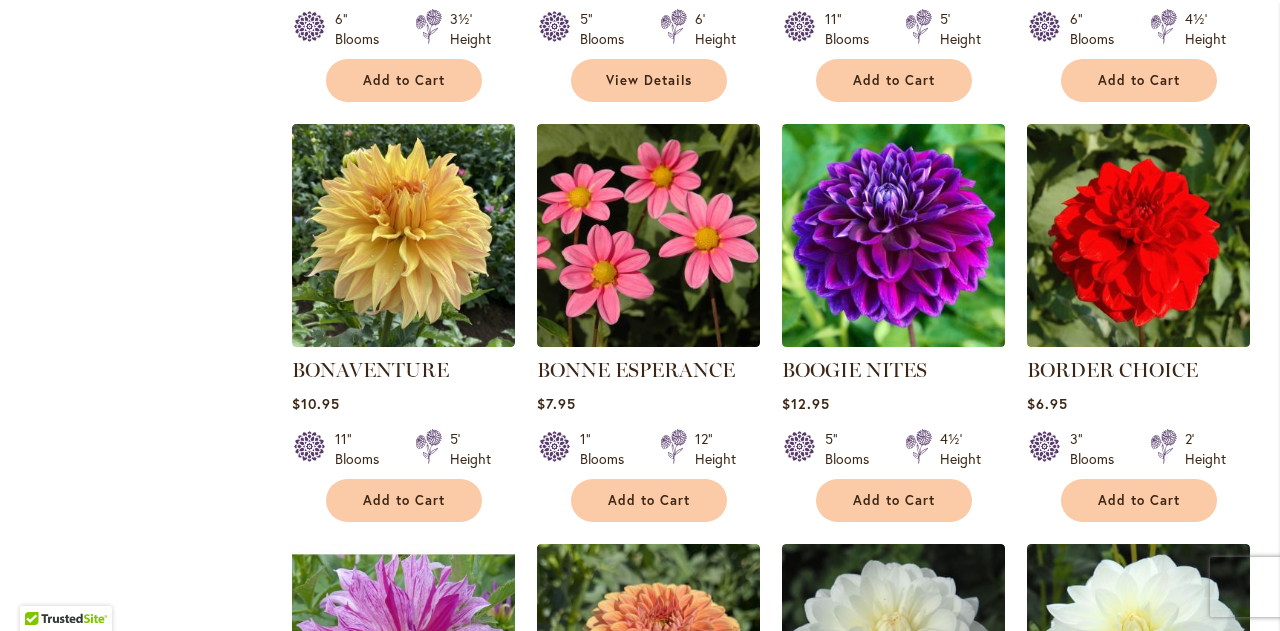 scroll, scrollTop: 4996, scrollLeft: 0, axis: vertical 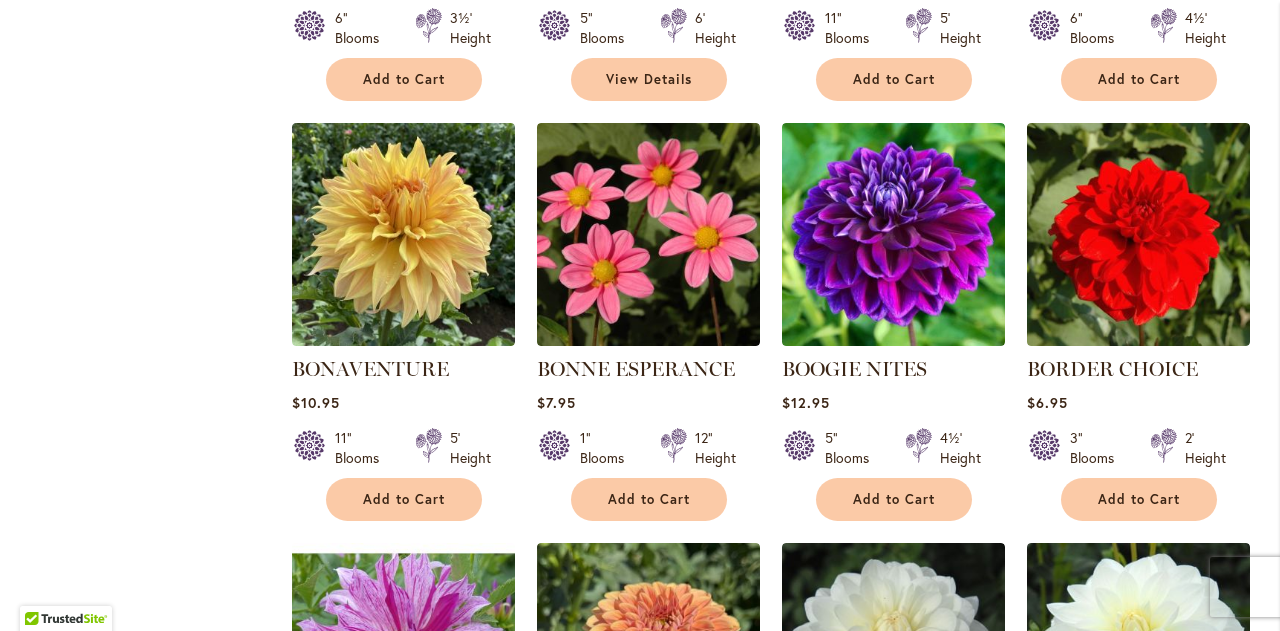 click at bounding box center (429, 448) 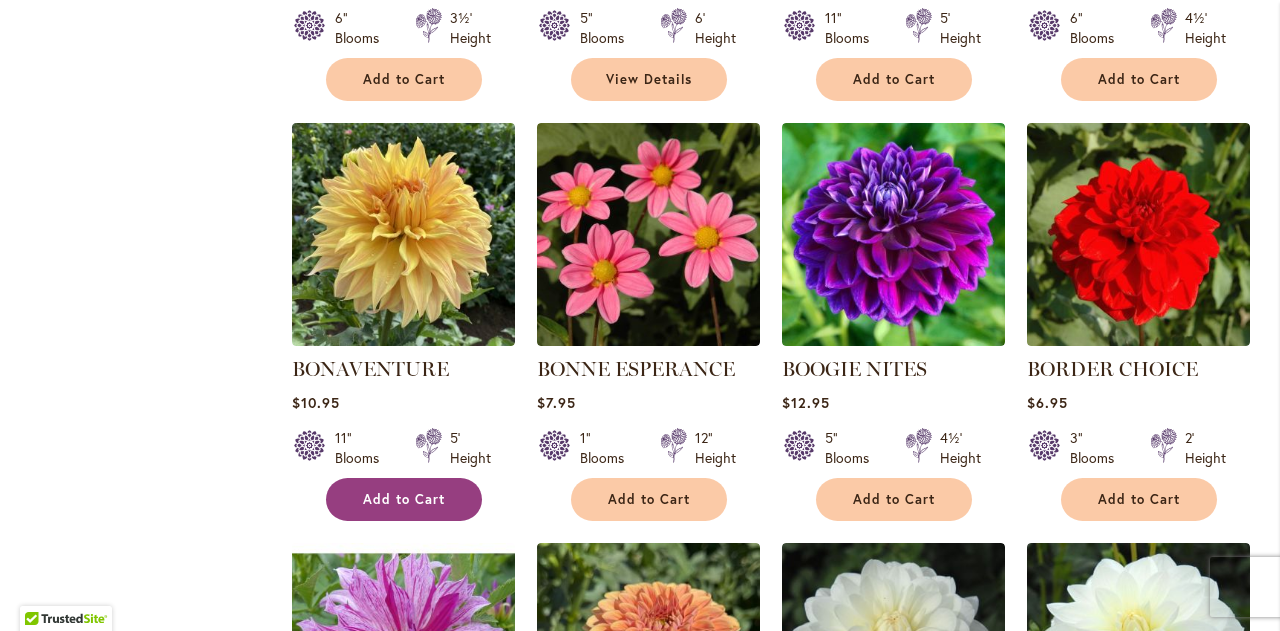 click on "Add to Cart" at bounding box center [404, 499] 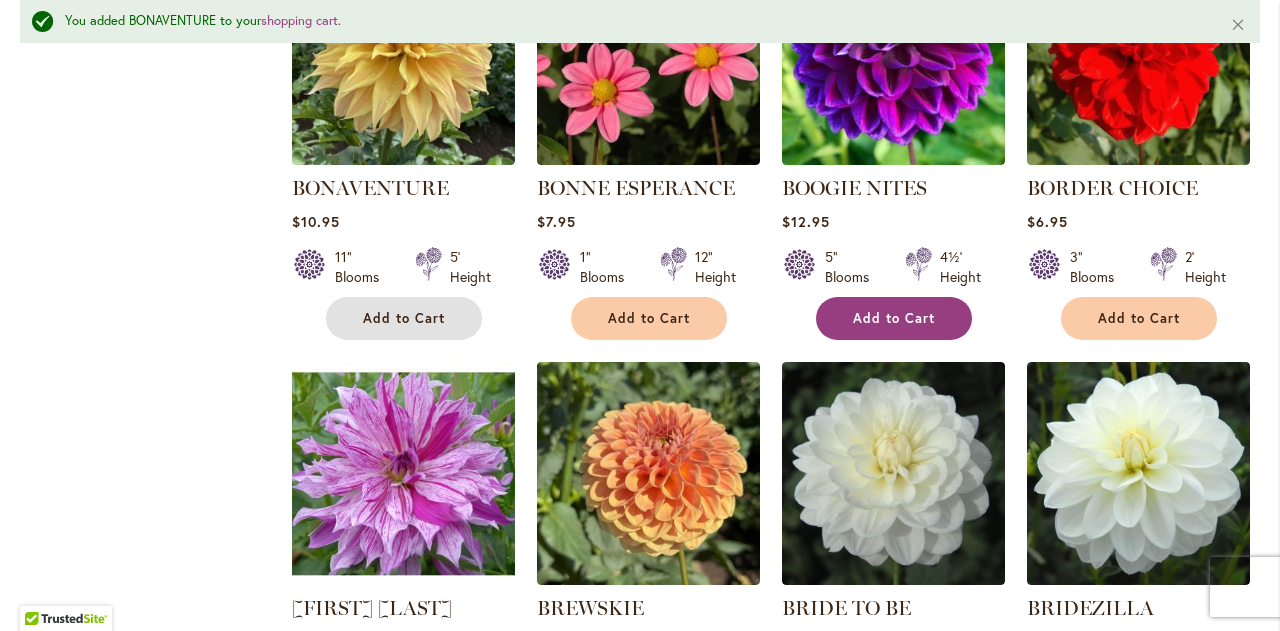 scroll, scrollTop: 5232, scrollLeft: 0, axis: vertical 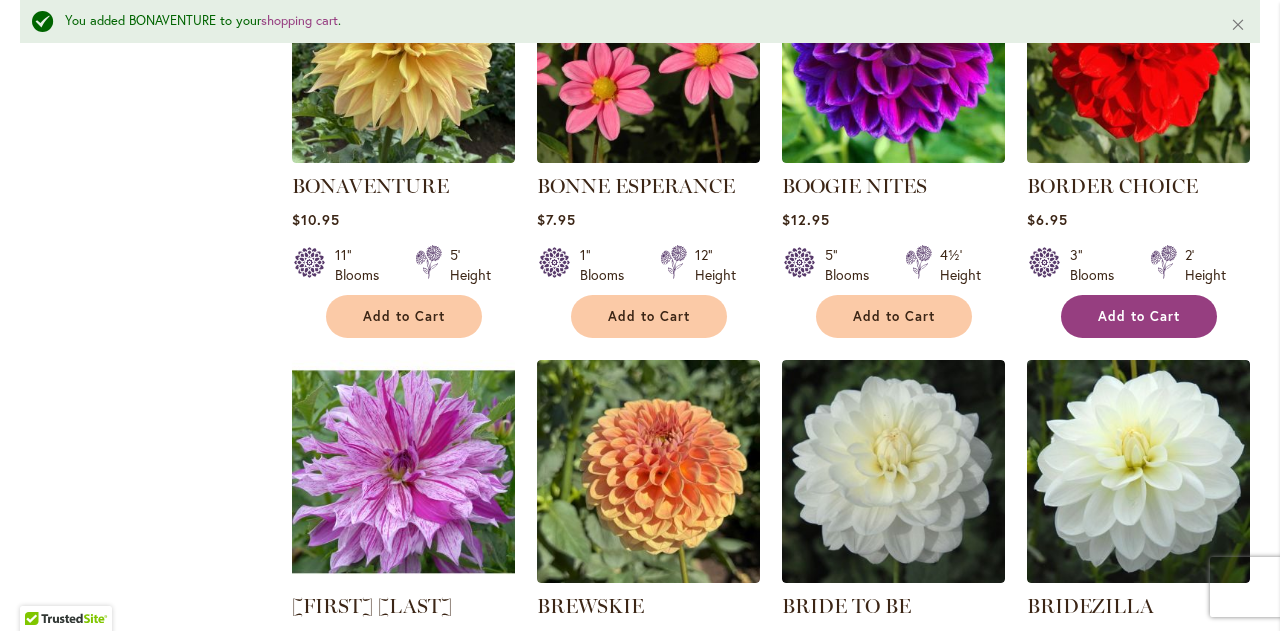 click on "Add to Cart" at bounding box center [1139, 316] 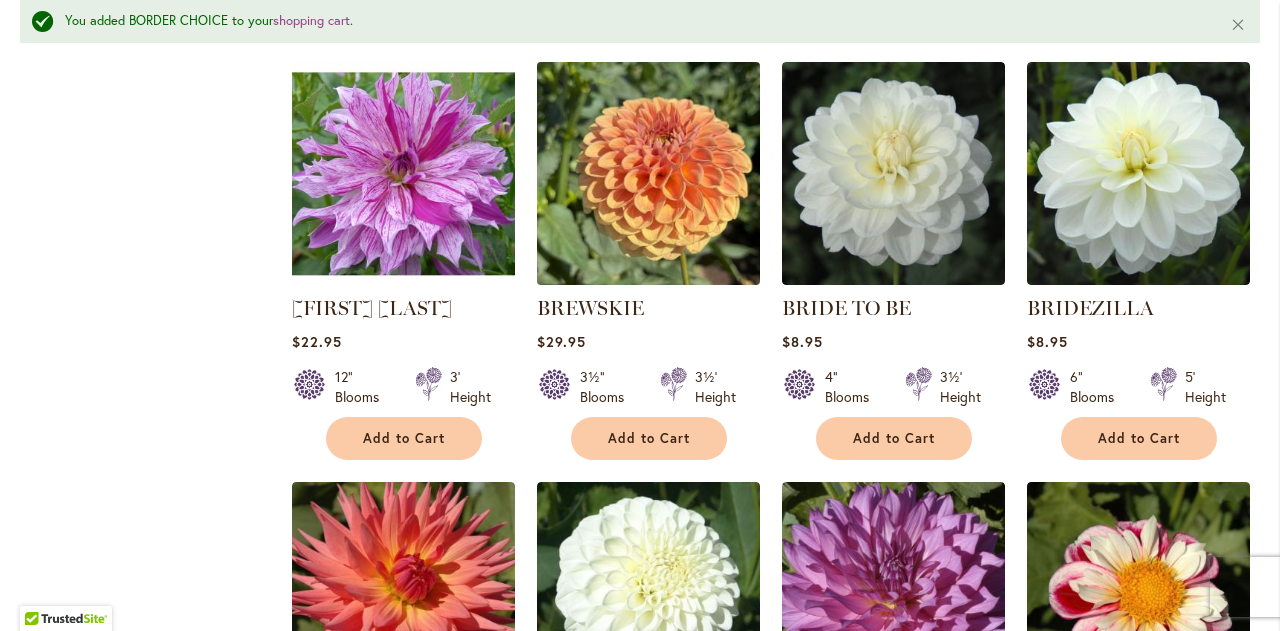 scroll, scrollTop: 5530, scrollLeft: 0, axis: vertical 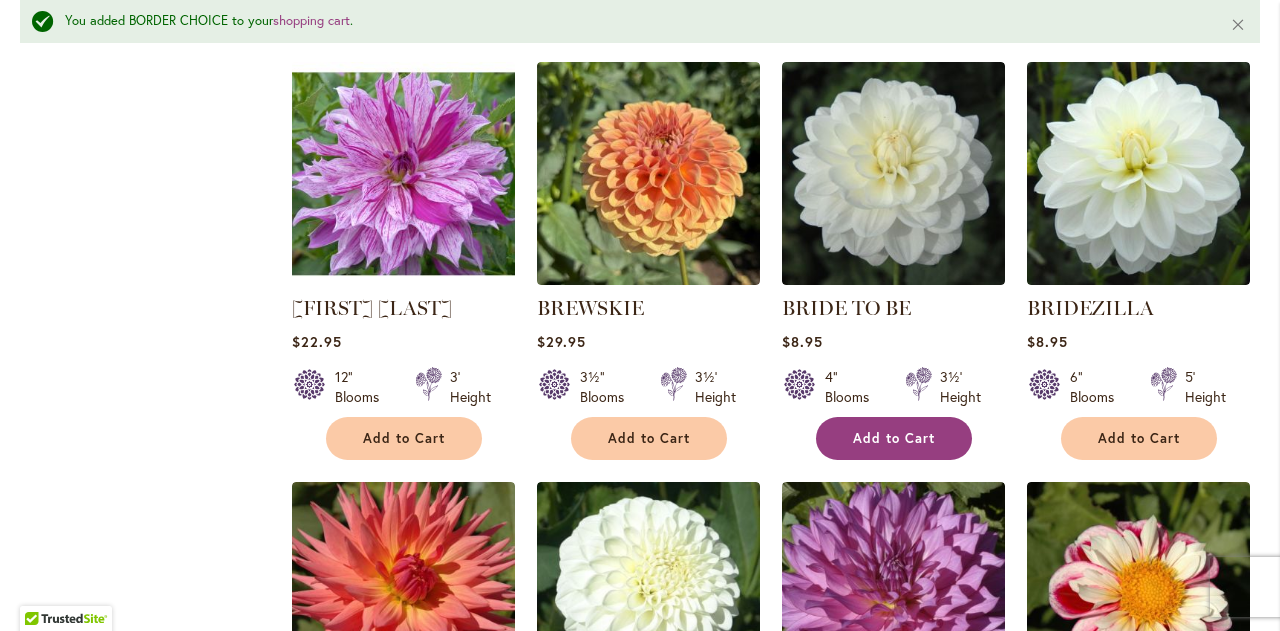 click on "Add to Cart" at bounding box center (894, 438) 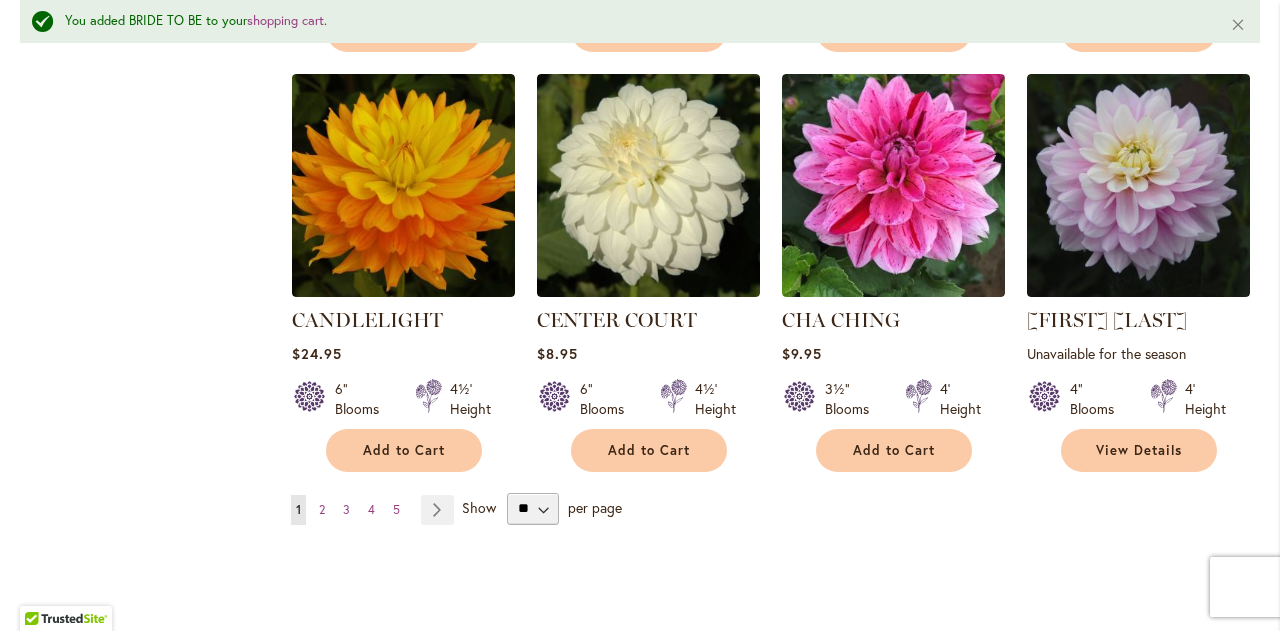 scroll, scrollTop: 6806, scrollLeft: 0, axis: vertical 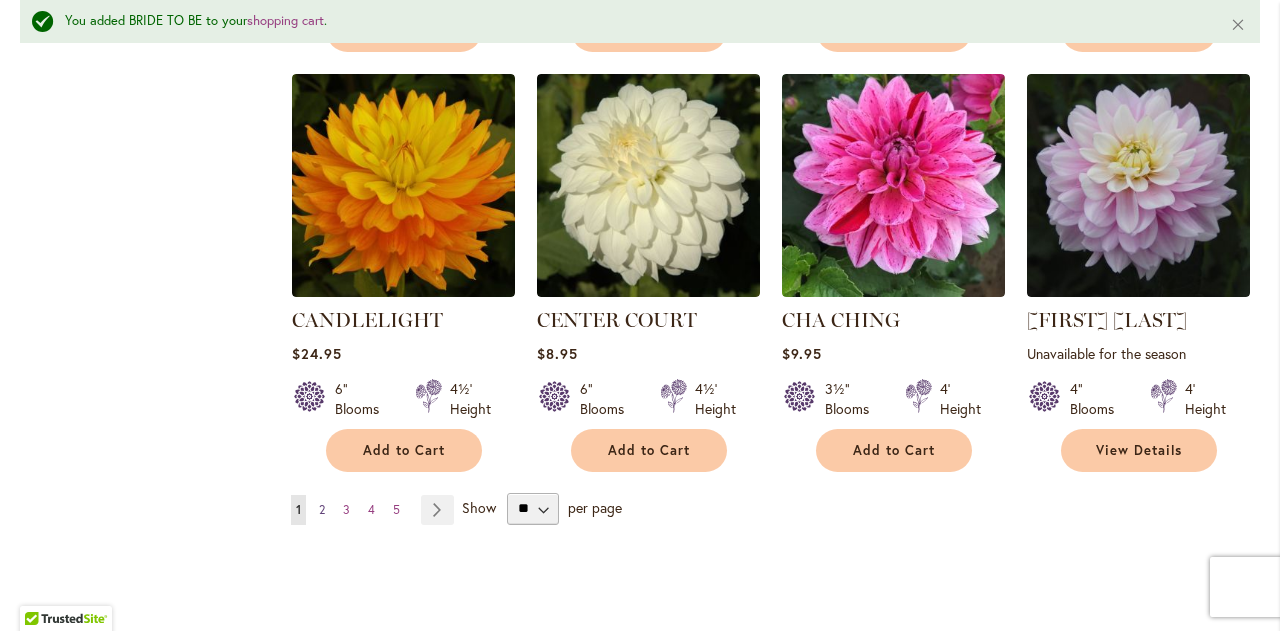 click on "Page
2" at bounding box center (322, 510) 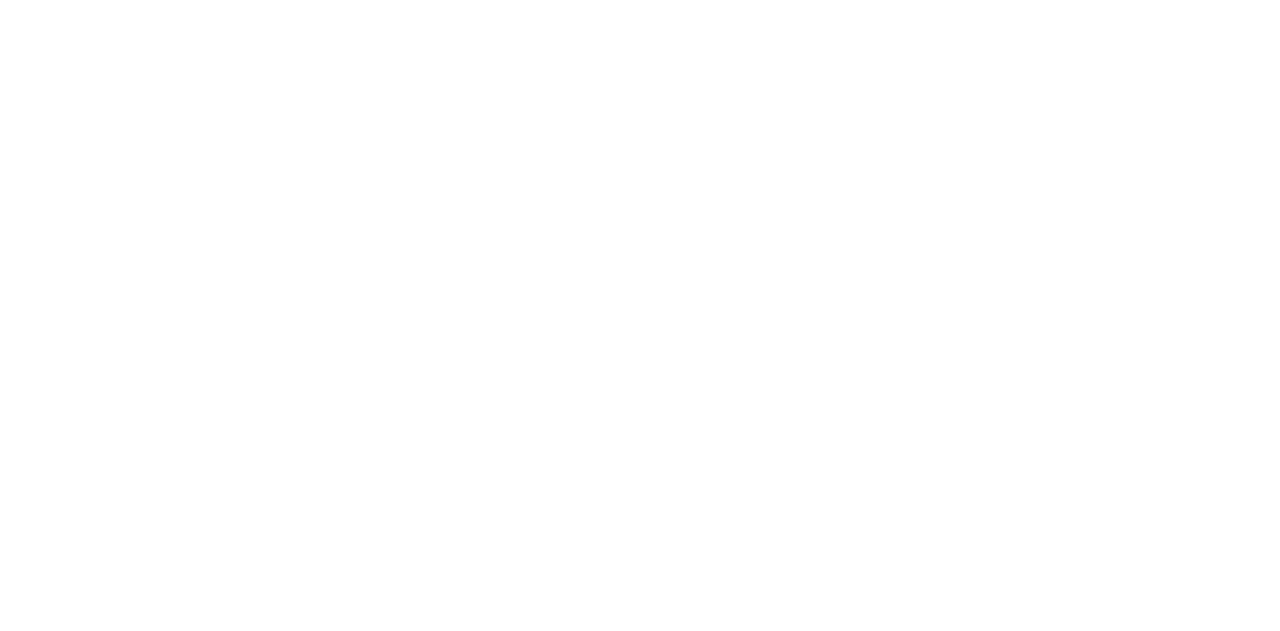 scroll, scrollTop: 0, scrollLeft: 0, axis: both 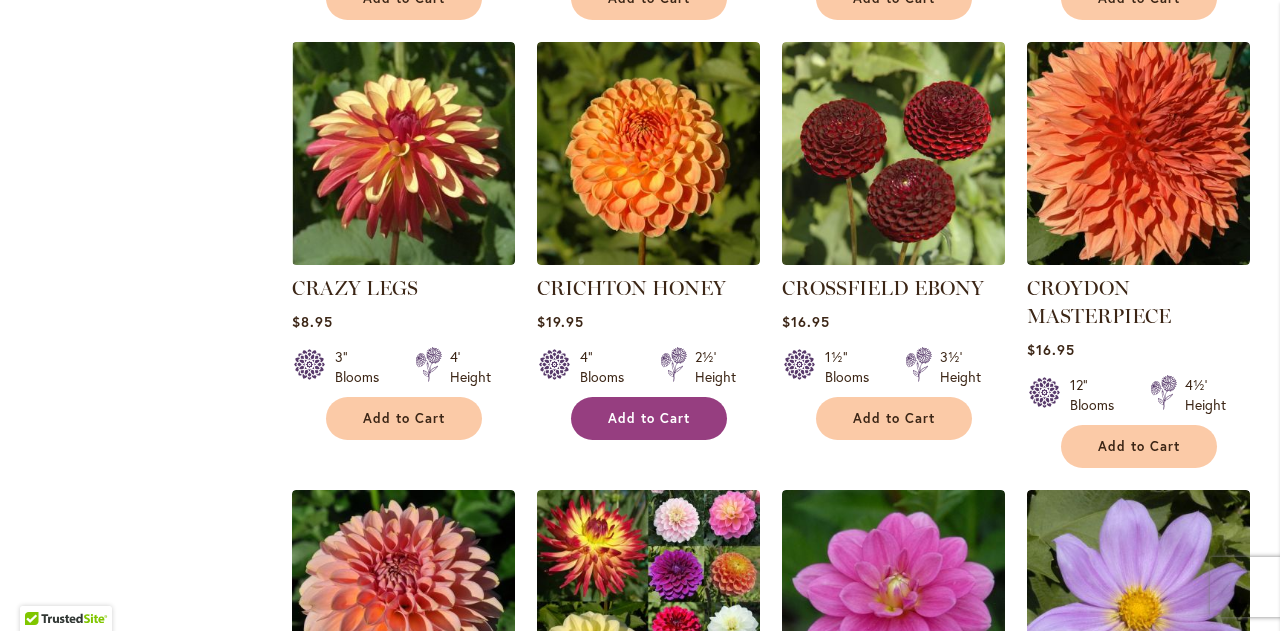 click on "Add to Cart" at bounding box center (649, 418) 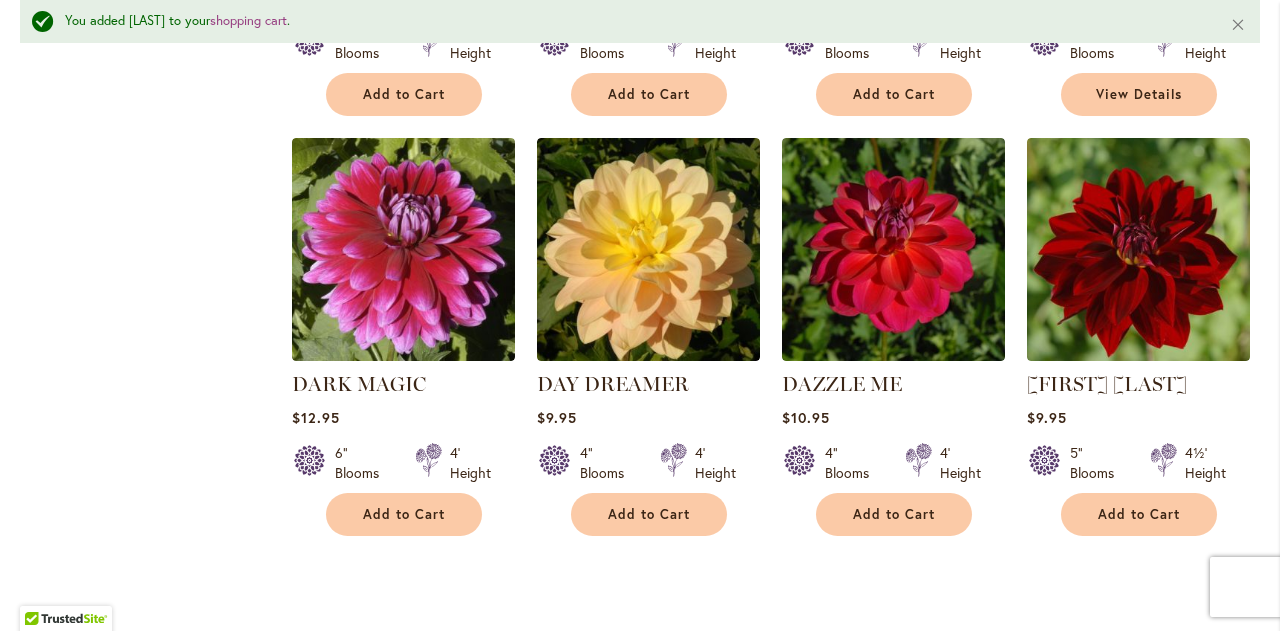 scroll, scrollTop: 3840, scrollLeft: 0, axis: vertical 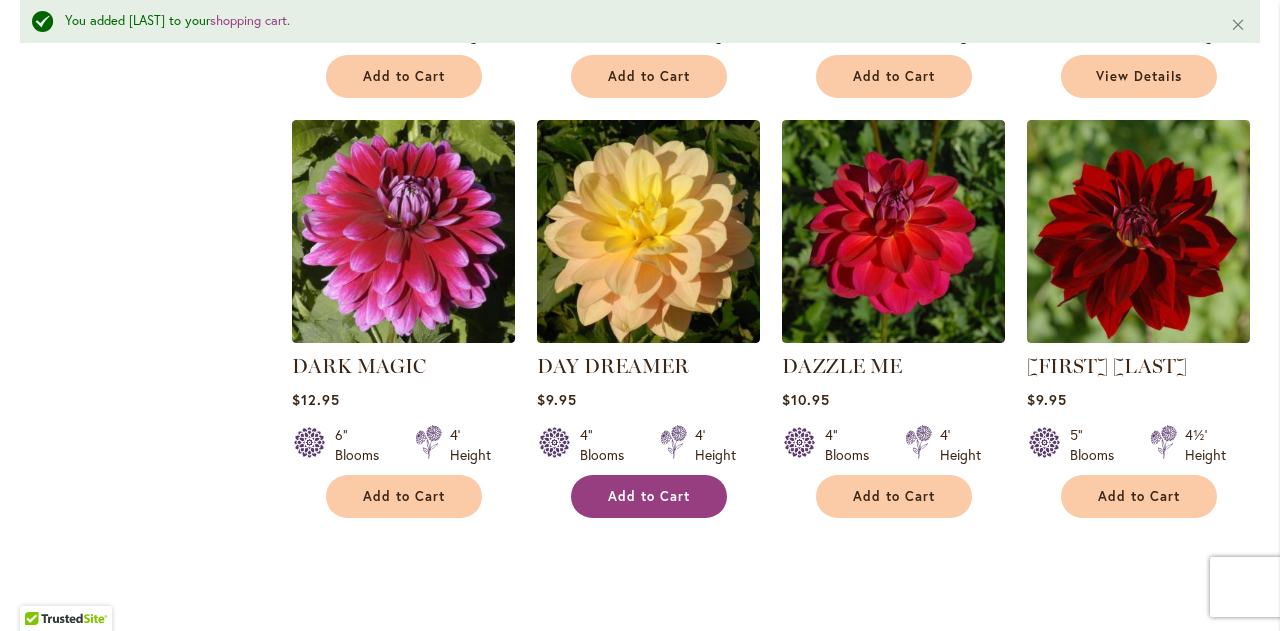 click on "Add to Cart" at bounding box center (649, 496) 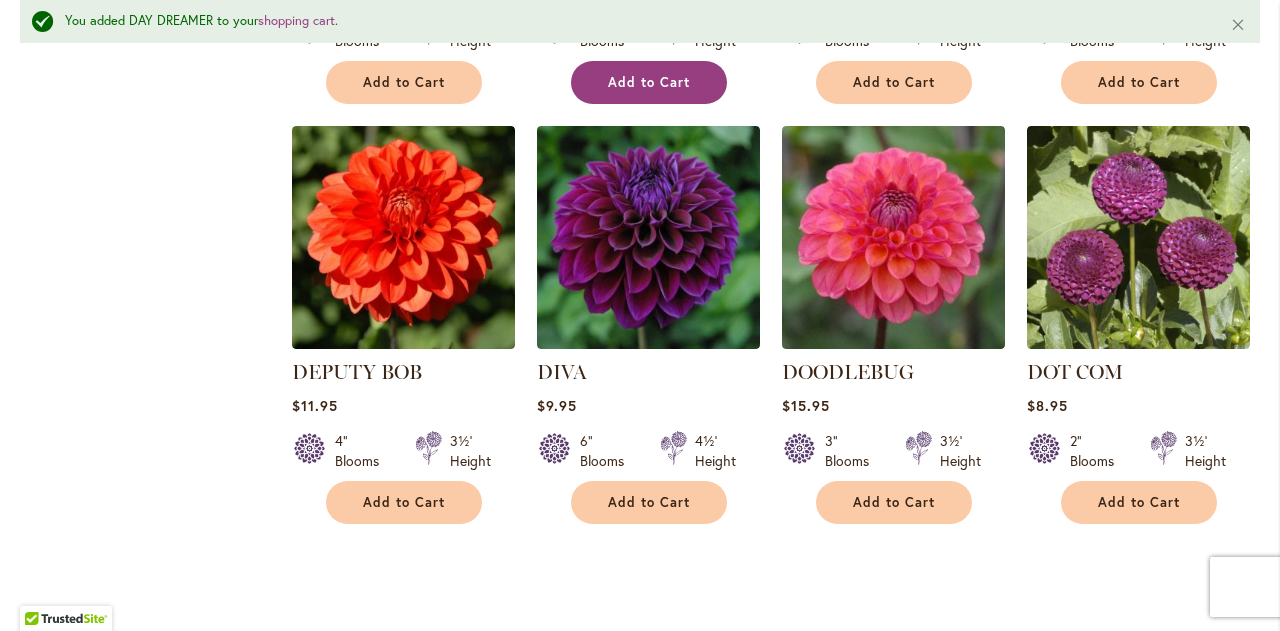 scroll, scrollTop: 4254, scrollLeft: 0, axis: vertical 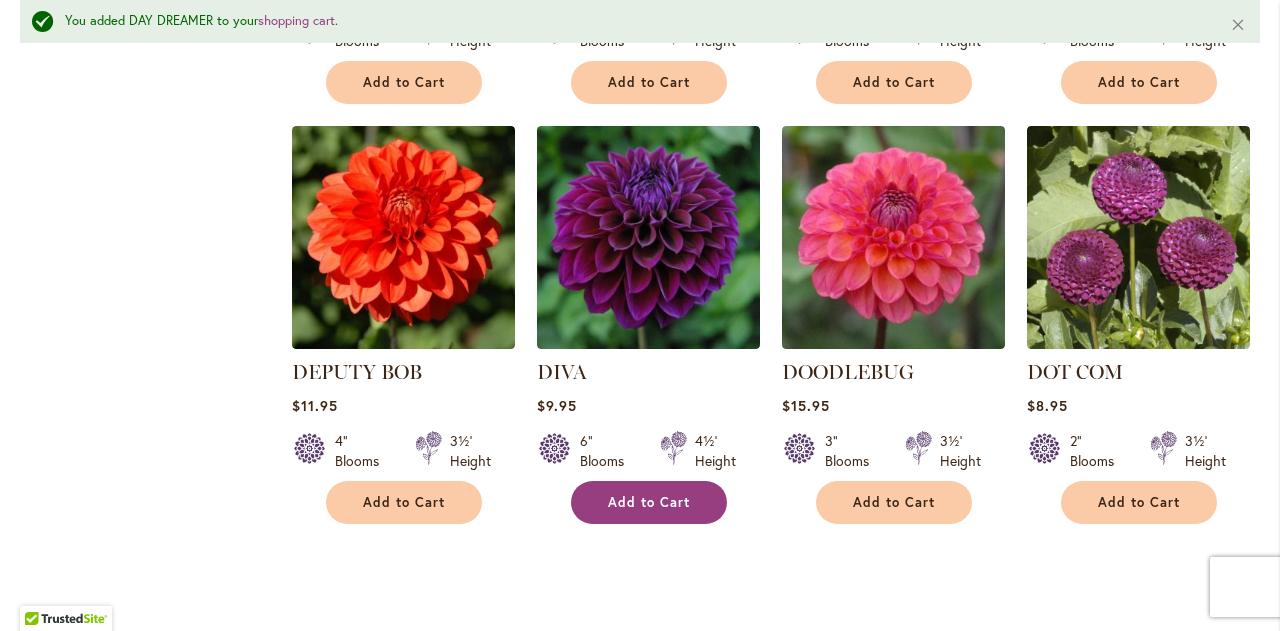 click on "Add to Cart" at bounding box center (649, 502) 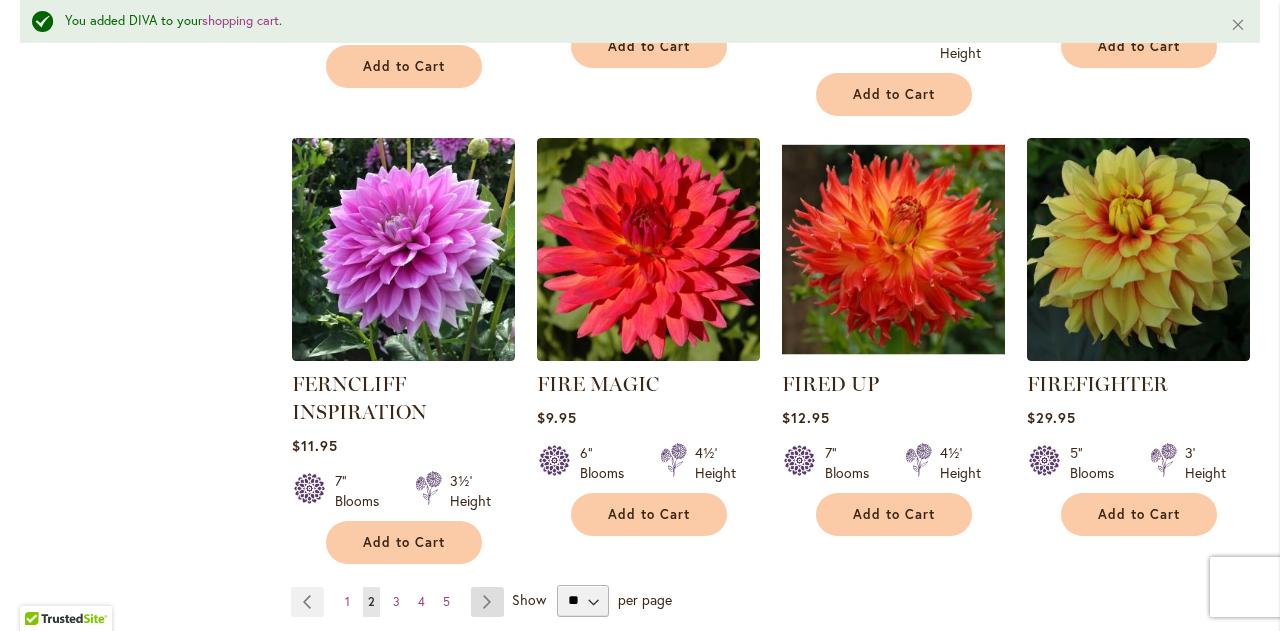 scroll, scrollTop: 6940, scrollLeft: 0, axis: vertical 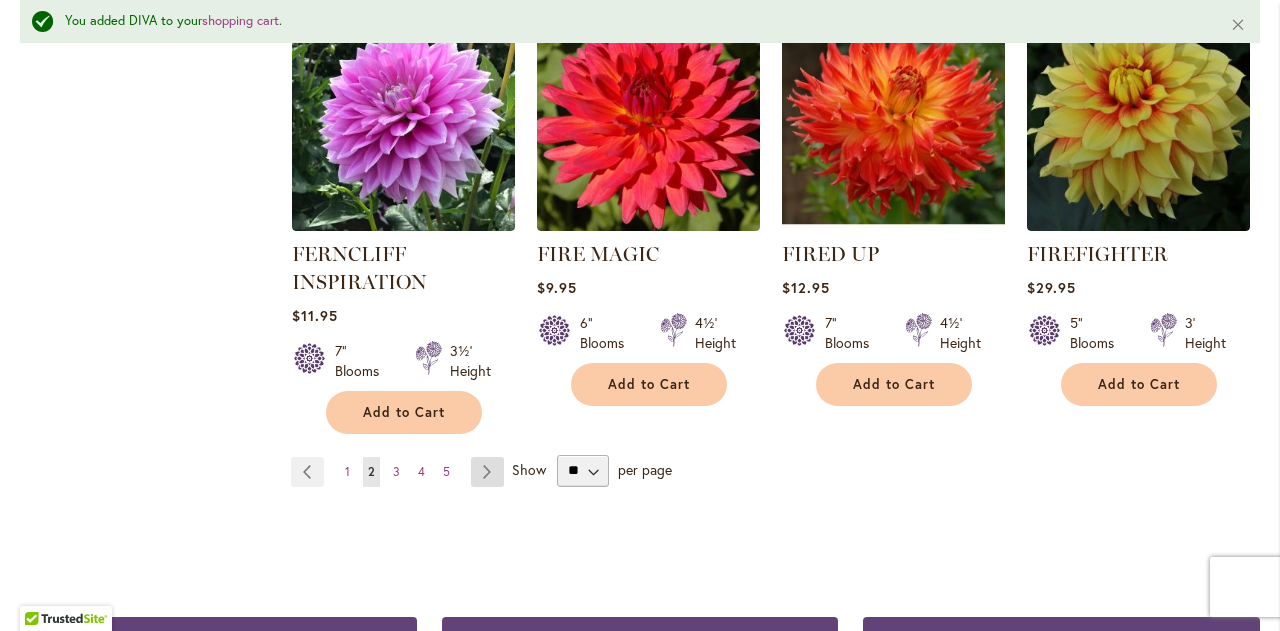 click on "Page
Next" at bounding box center [487, 472] 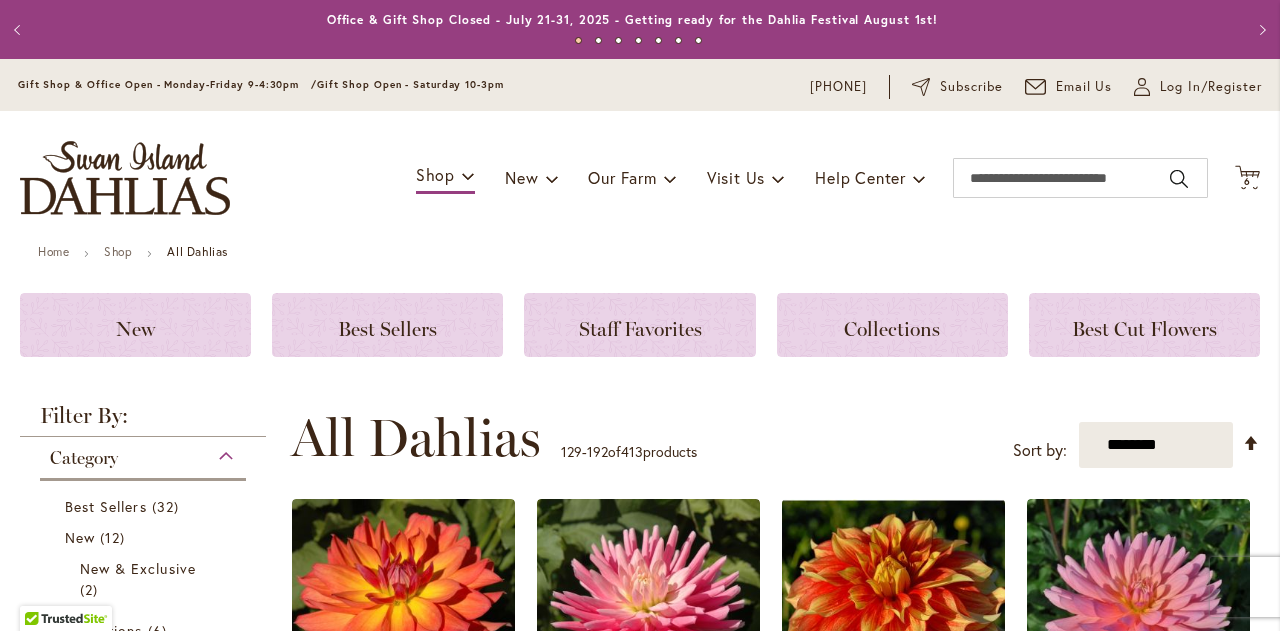 scroll, scrollTop: 0, scrollLeft: 0, axis: both 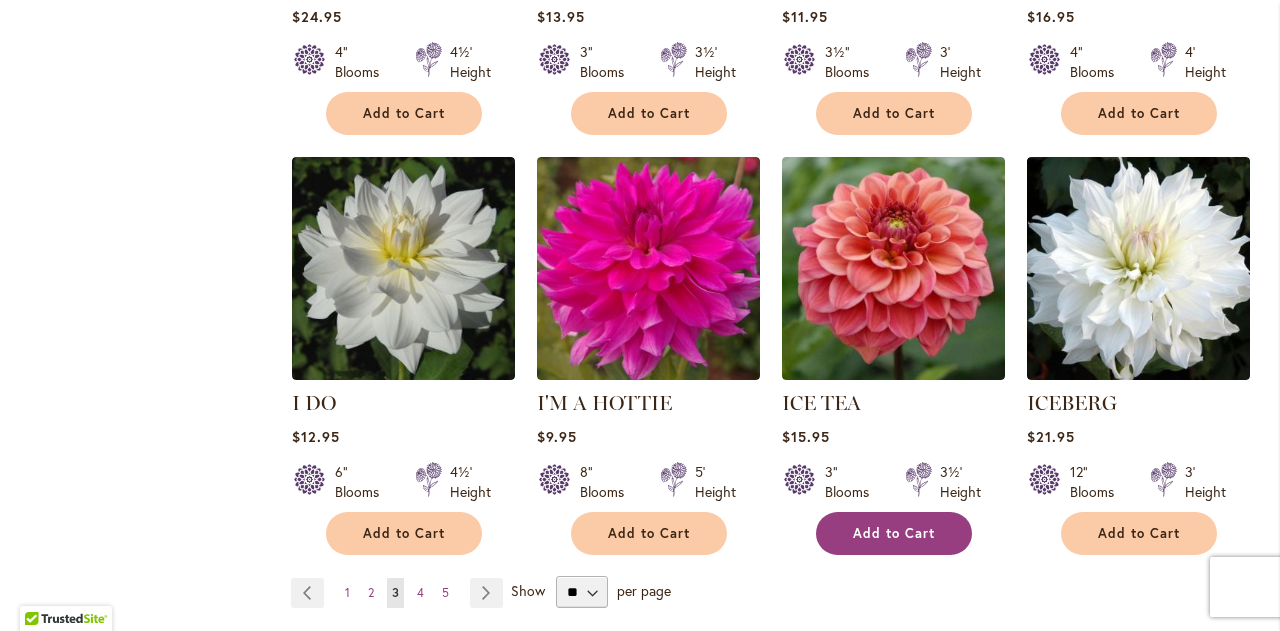 click on "Add to Cart" at bounding box center (894, 533) 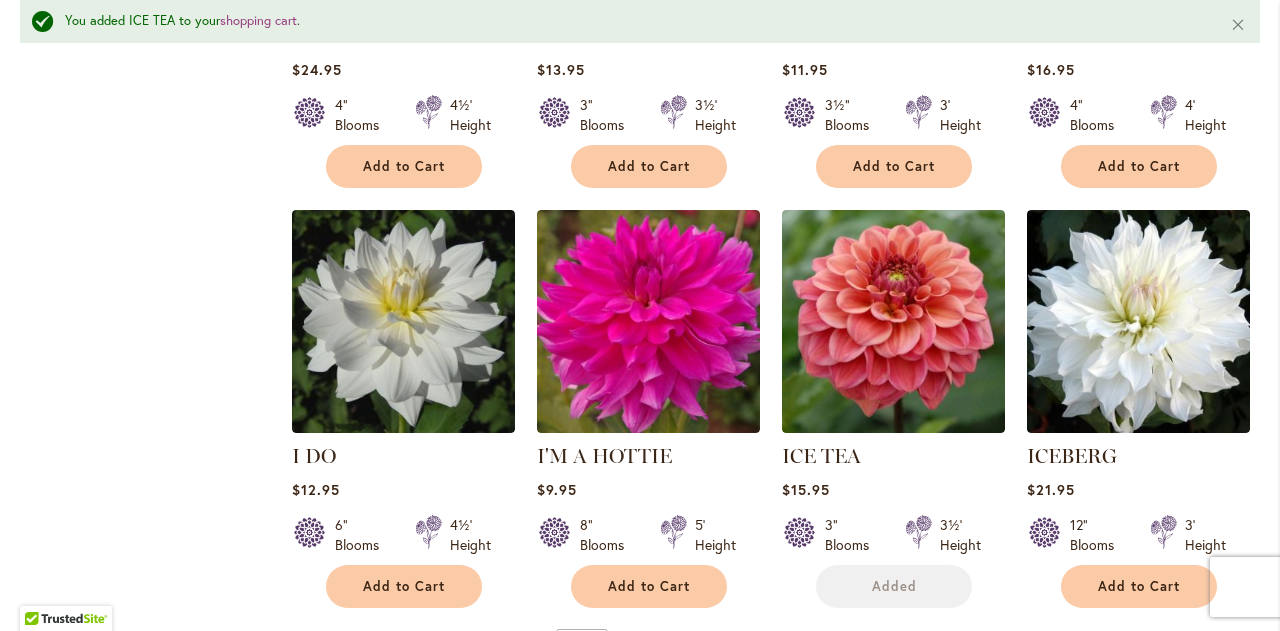 scroll, scrollTop: 6826, scrollLeft: 0, axis: vertical 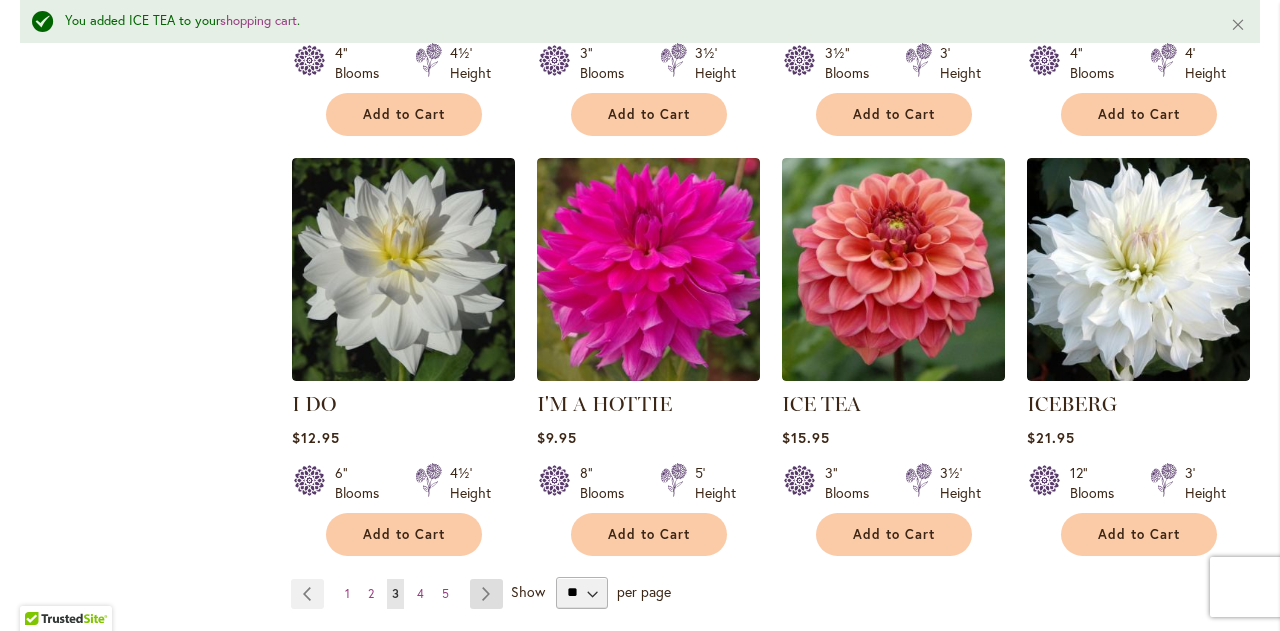 click on "Page
Next" at bounding box center [486, 594] 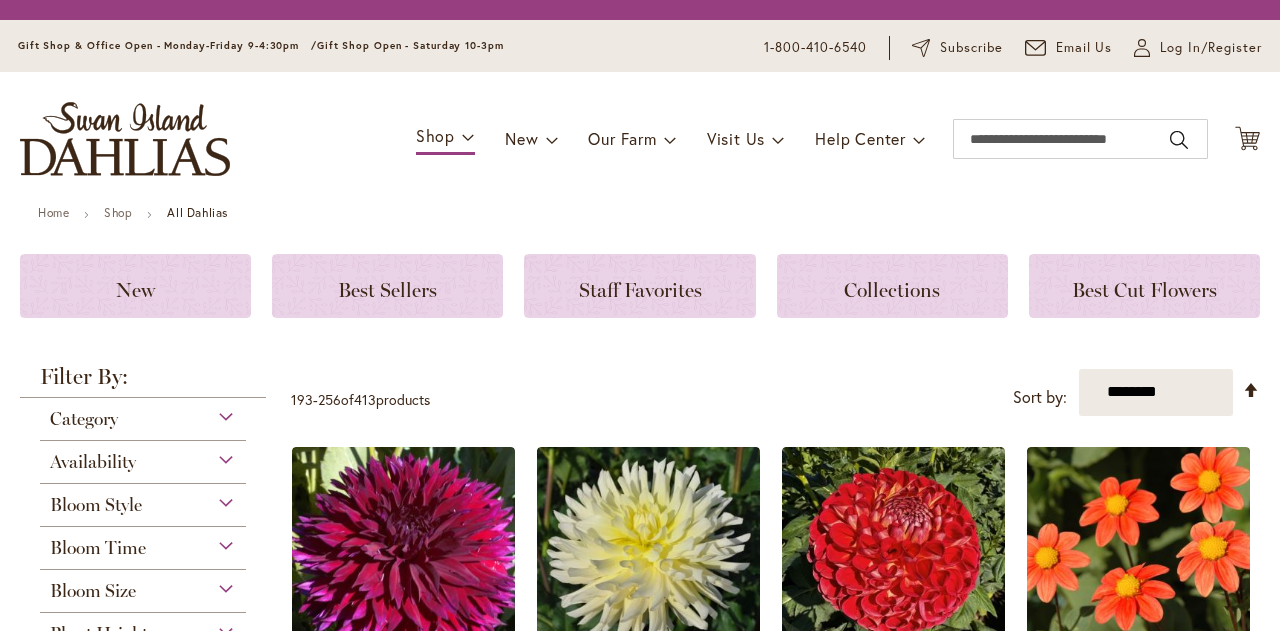 scroll, scrollTop: 0, scrollLeft: 0, axis: both 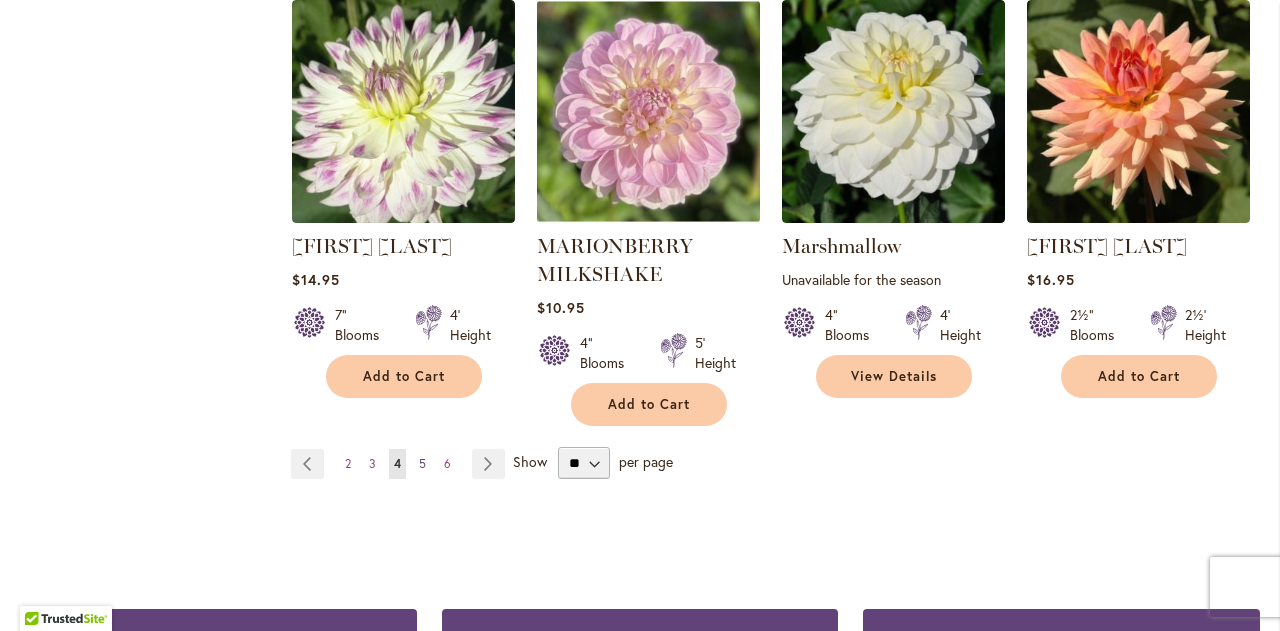 click on "5" at bounding box center [422, 463] 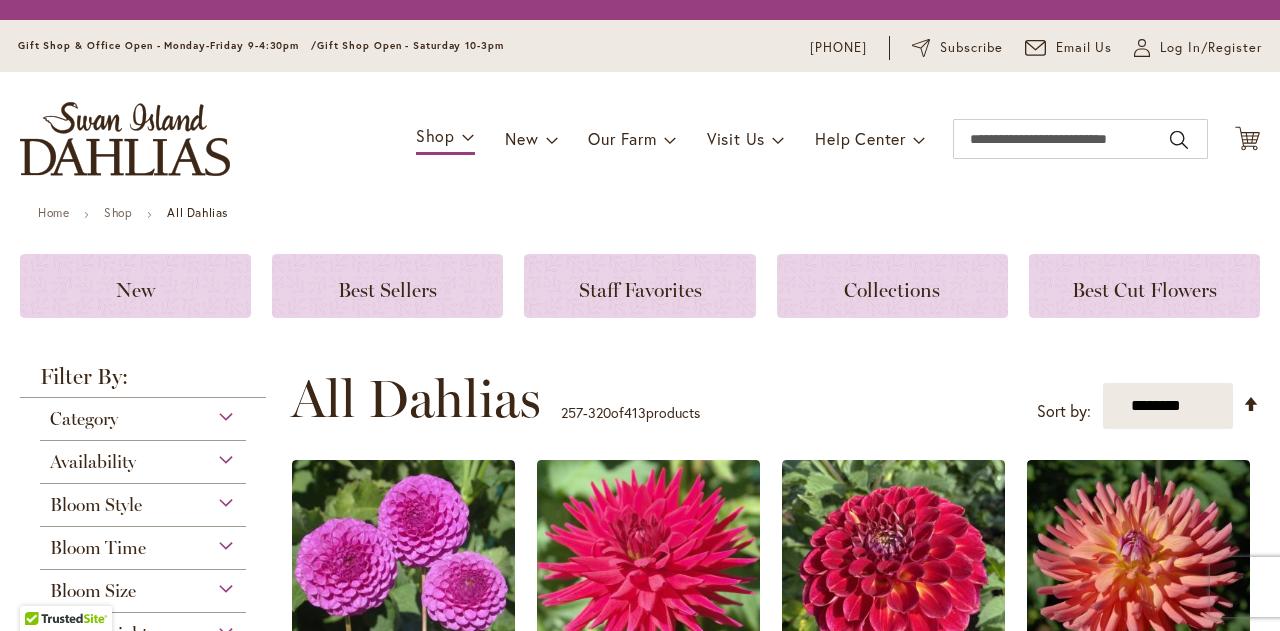 scroll, scrollTop: 0, scrollLeft: 0, axis: both 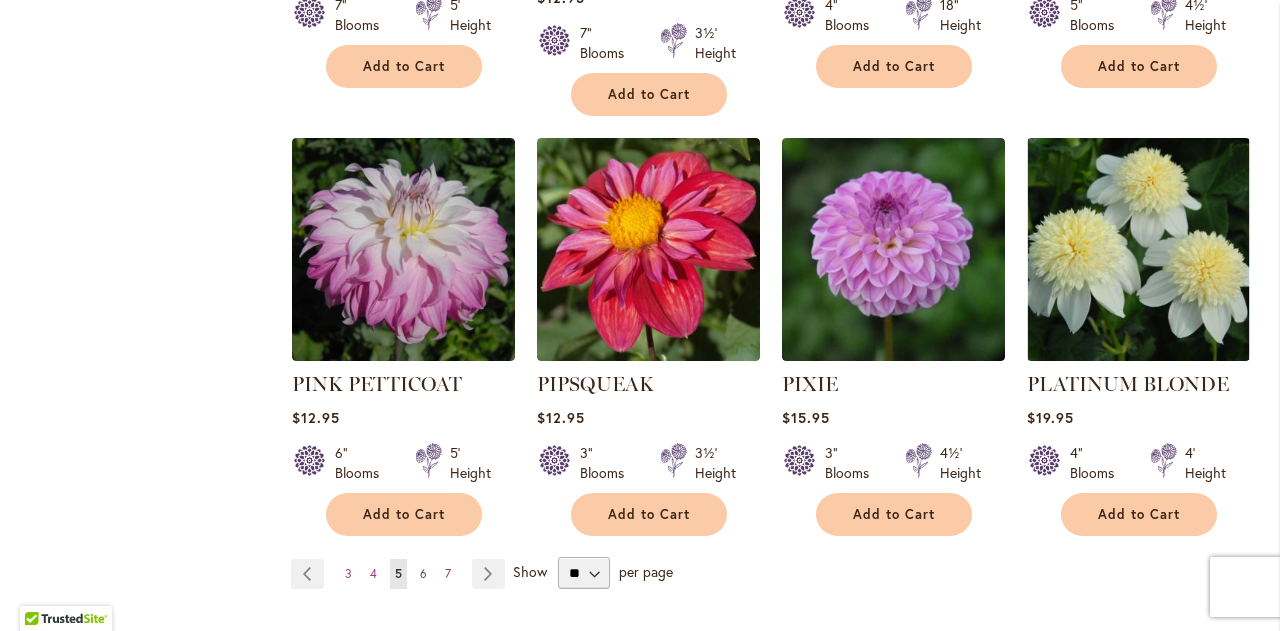 click on "6" at bounding box center (423, 573) 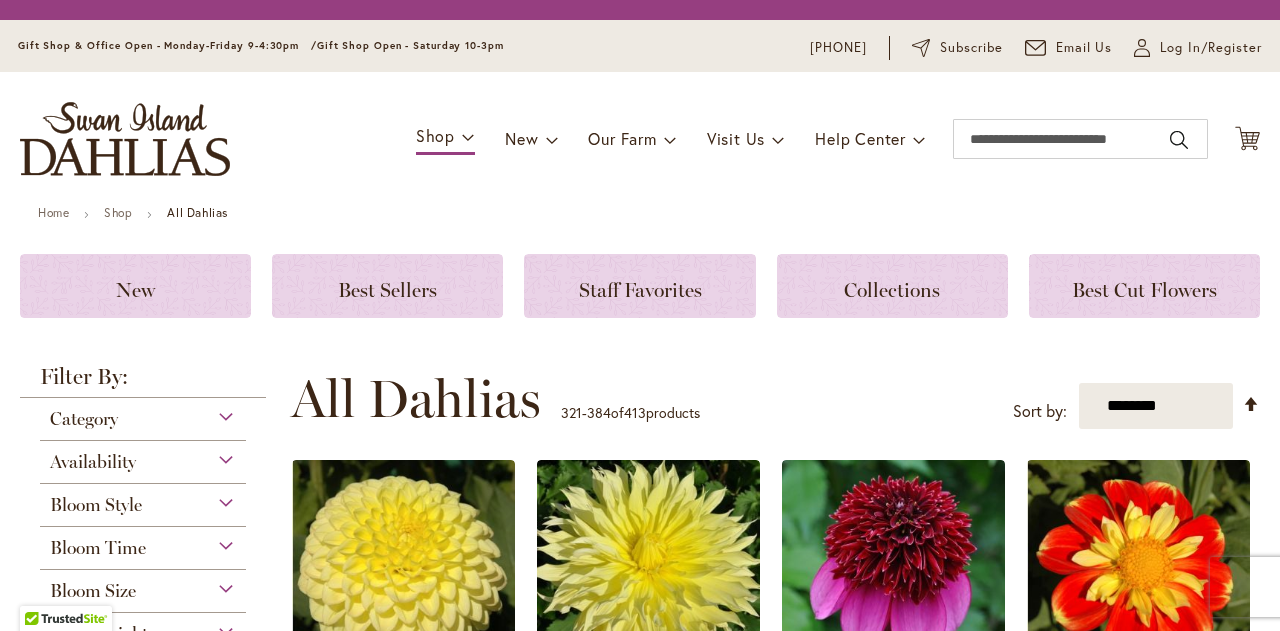 scroll, scrollTop: 0, scrollLeft: 0, axis: both 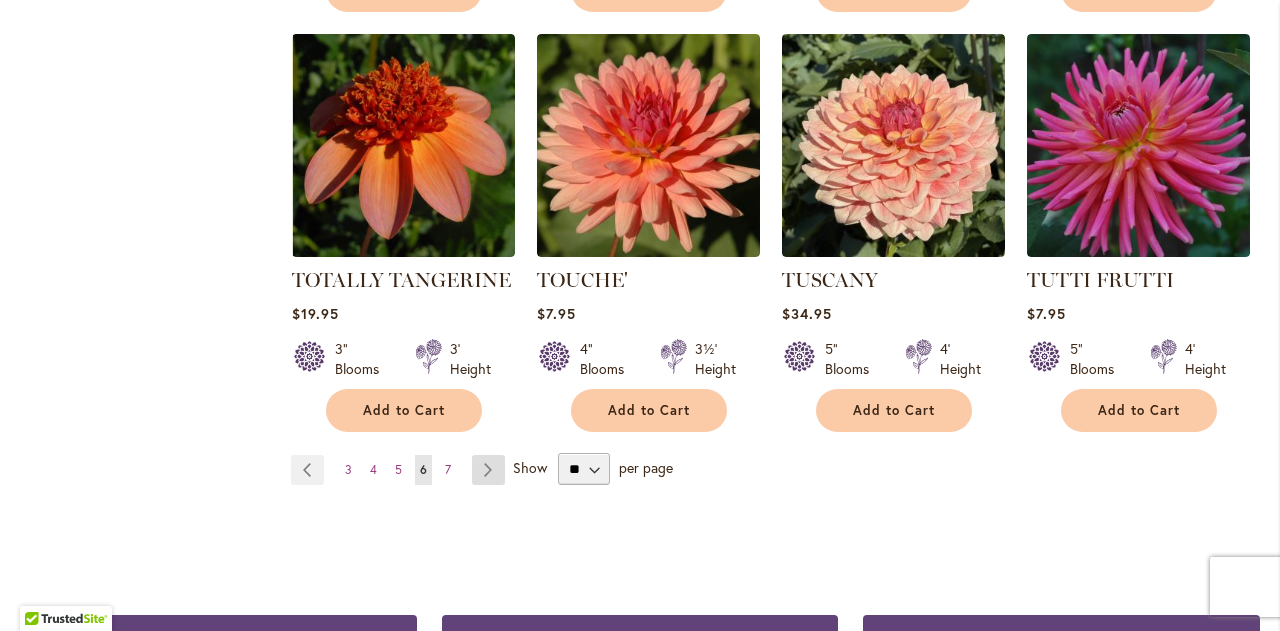 click on "Page
Next" at bounding box center [488, 470] 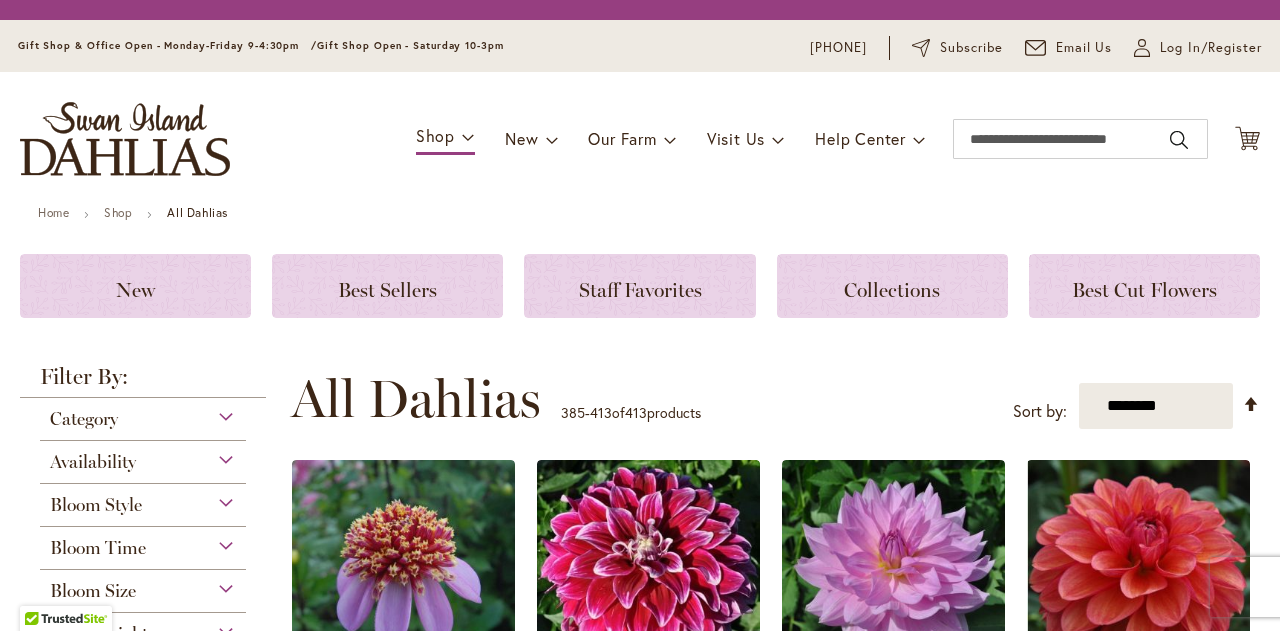 scroll, scrollTop: 0, scrollLeft: 0, axis: both 